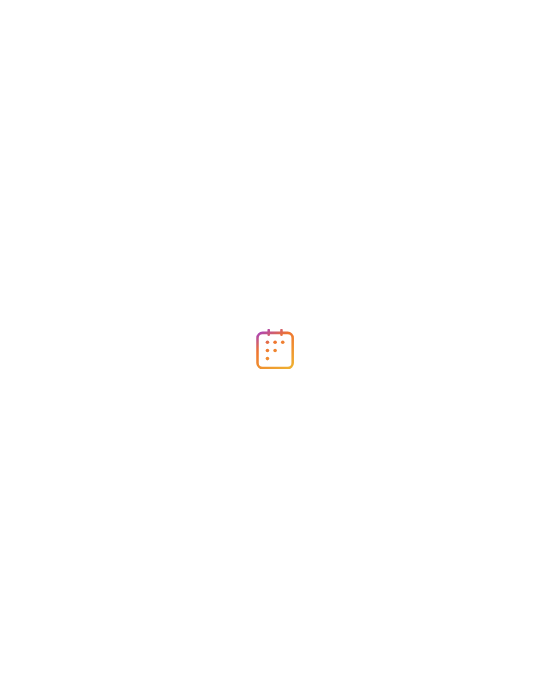scroll, scrollTop: 0, scrollLeft: 0, axis: both 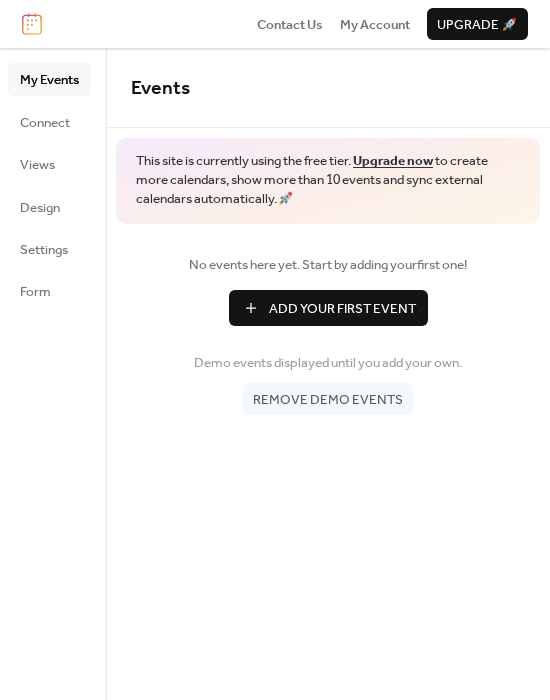 click on "My Events Connect Views Design Settings Form" at bounding box center (53, 374) 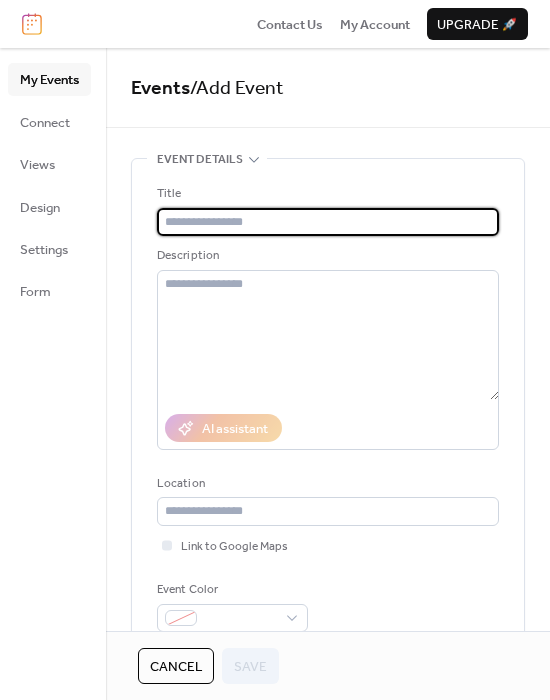 click at bounding box center [328, 222] 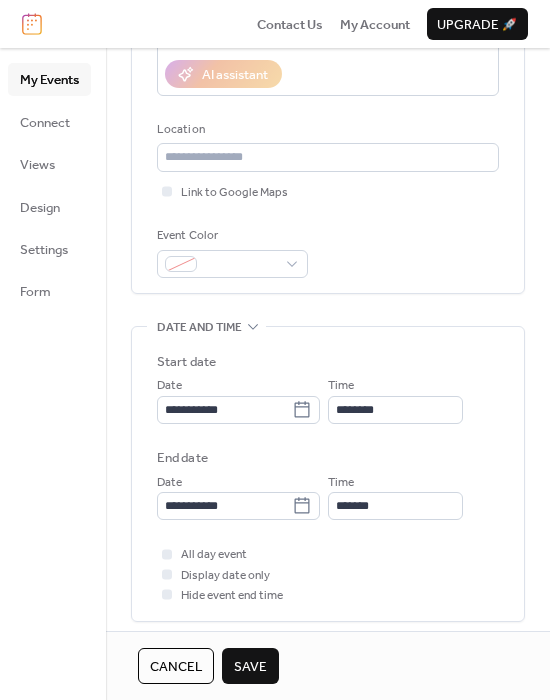 scroll, scrollTop: 355, scrollLeft: 0, axis: vertical 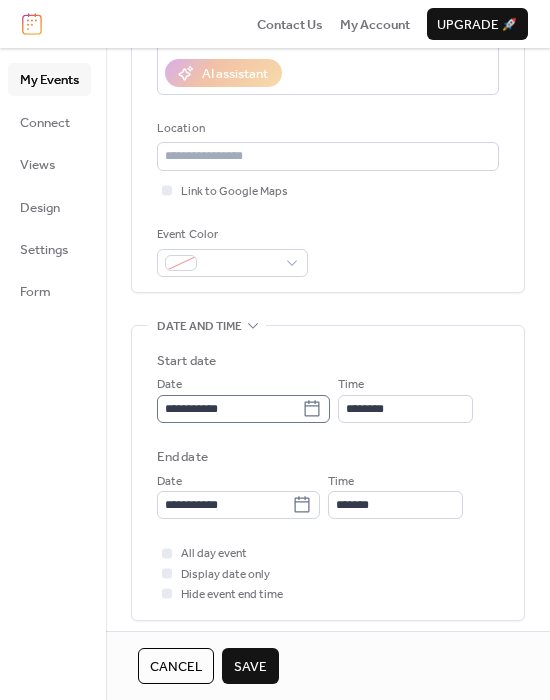 type on "*********" 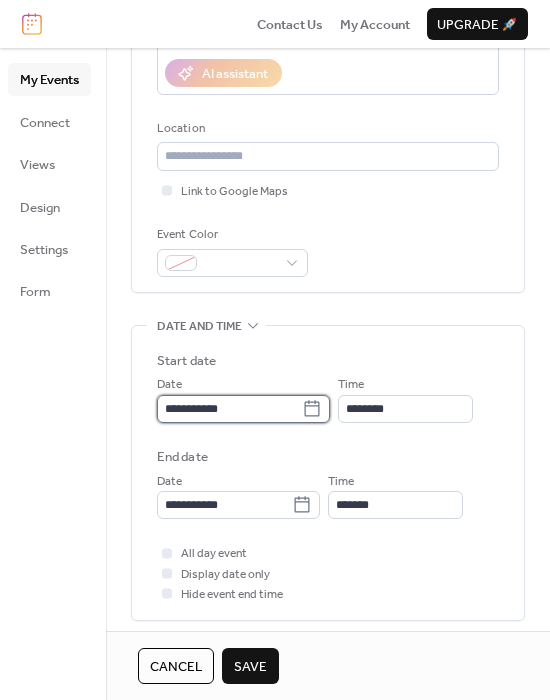 click on "**********" at bounding box center [229, 409] 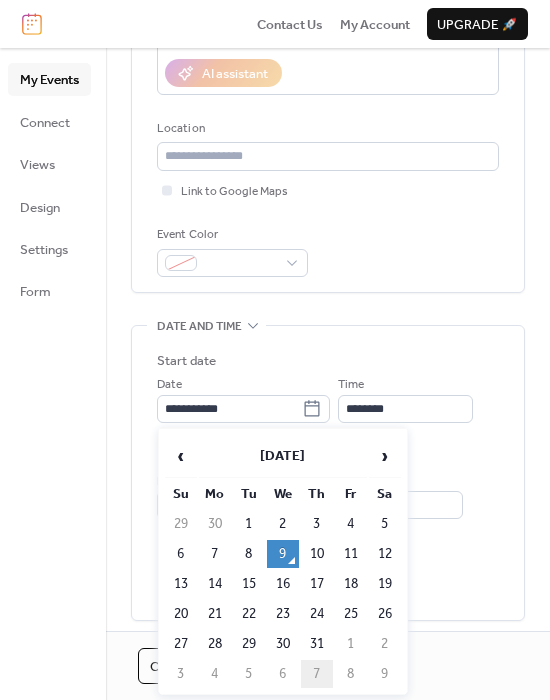 scroll, scrollTop: 0, scrollLeft: 0, axis: both 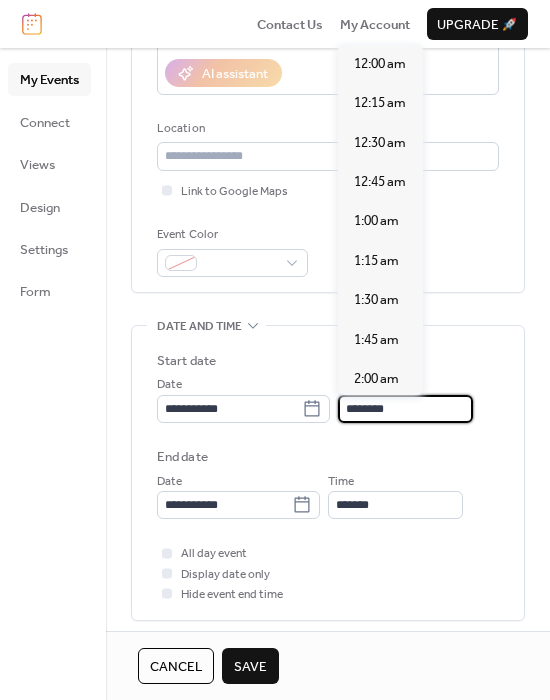 click on "********" at bounding box center [405, 409] 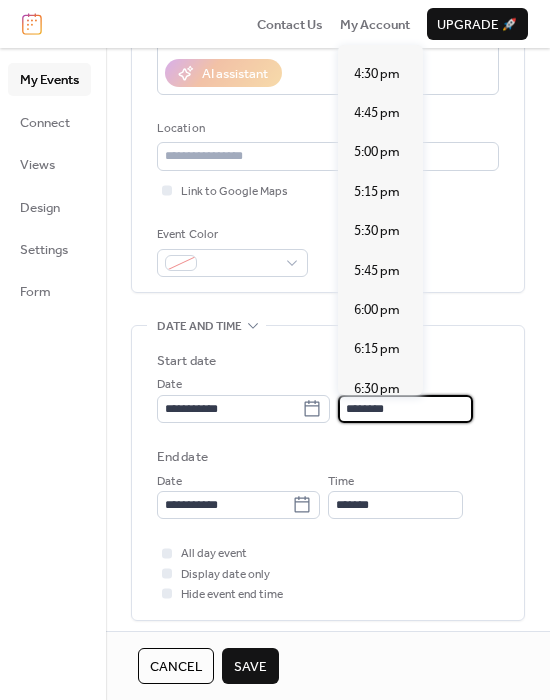 scroll, scrollTop: 2592, scrollLeft: 0, axis: vertical 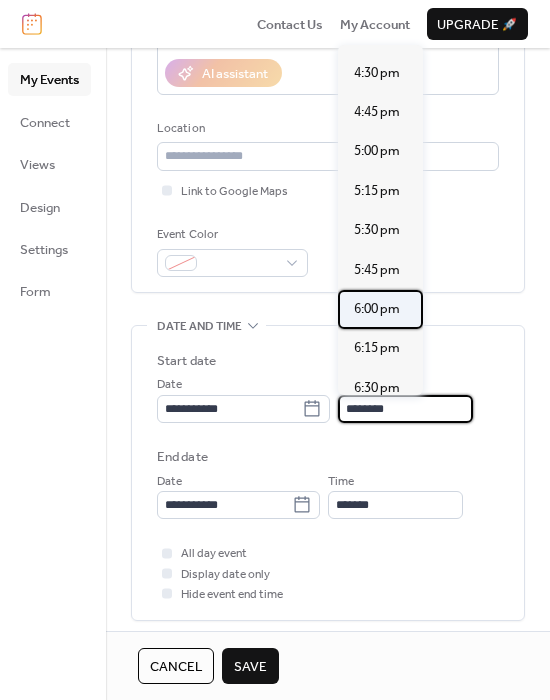 click on "6:00 pm" at bounding box center (377, 309) 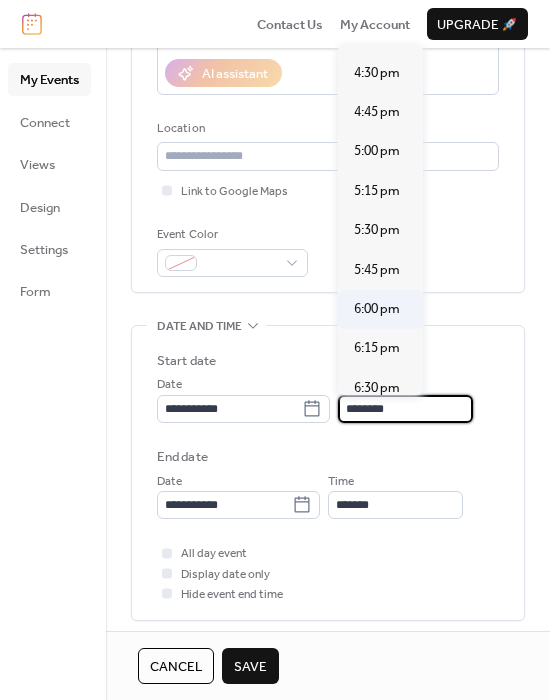 type on "*******" 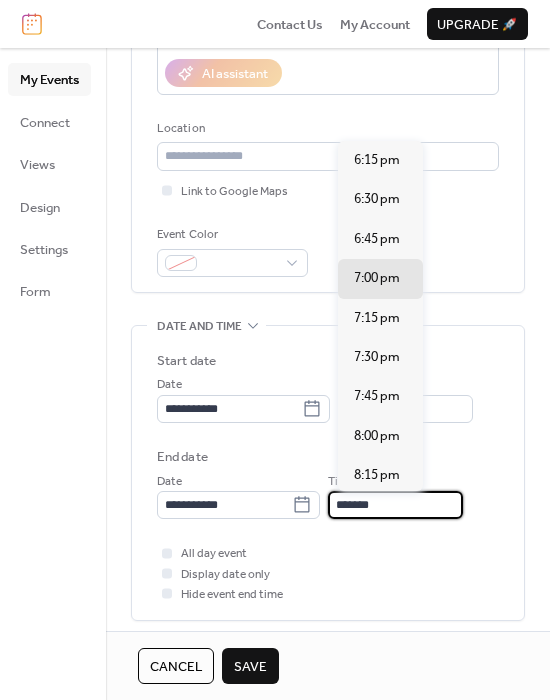 click on "*******" at bounding box center [395, 505] 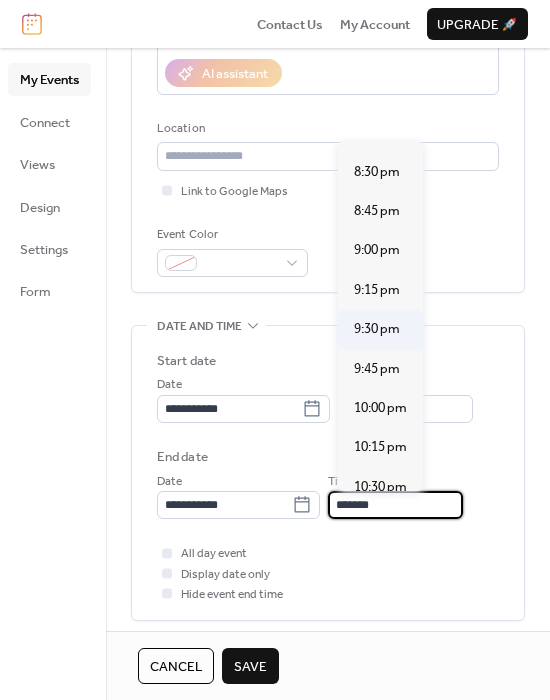 scroll, scrollTop: 375, scrollLeft: 0, axis: vertical 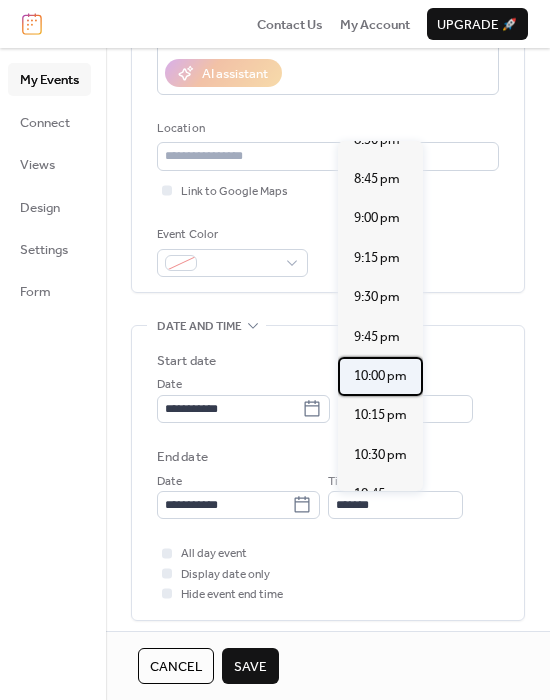 click on "10:00 pm" at bounding box center (380, 376) 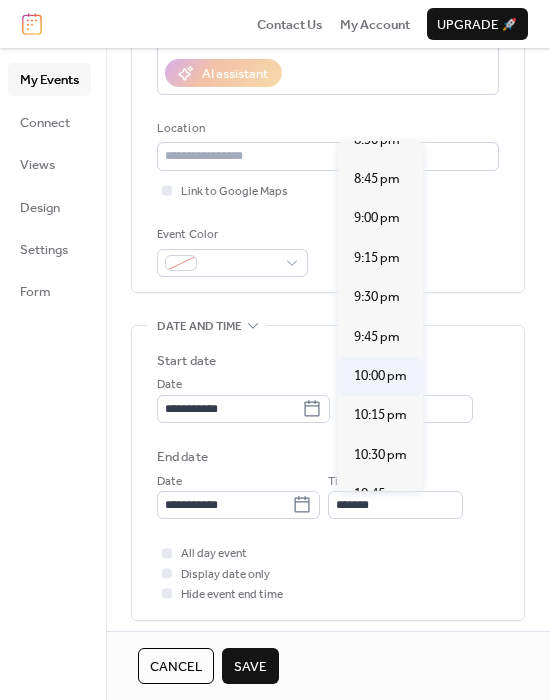 type on "********" 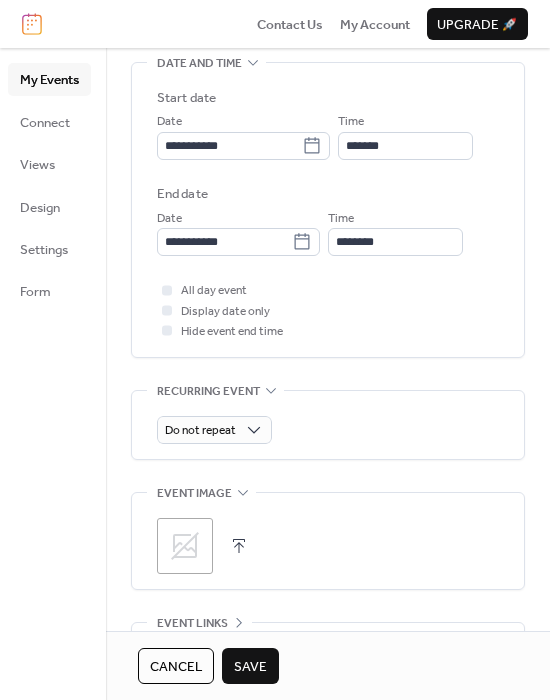 scroll, scrollTop: 632, scrollLeft: 0, axis: vertical 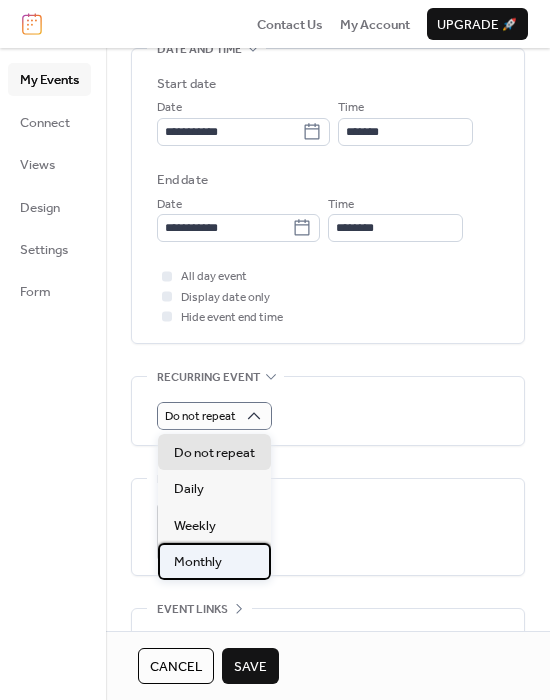 click on "Monthly" at bounding box center [214, 561] 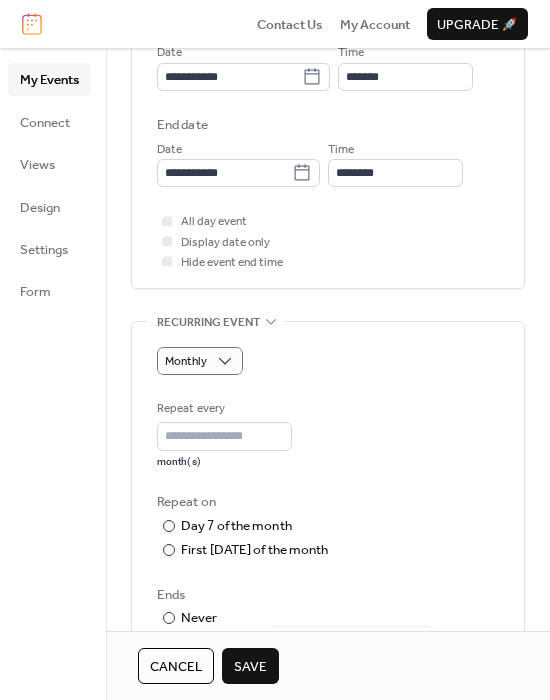 scroll, scrollTop: 704, scrollLeft: 0, axis: vertical 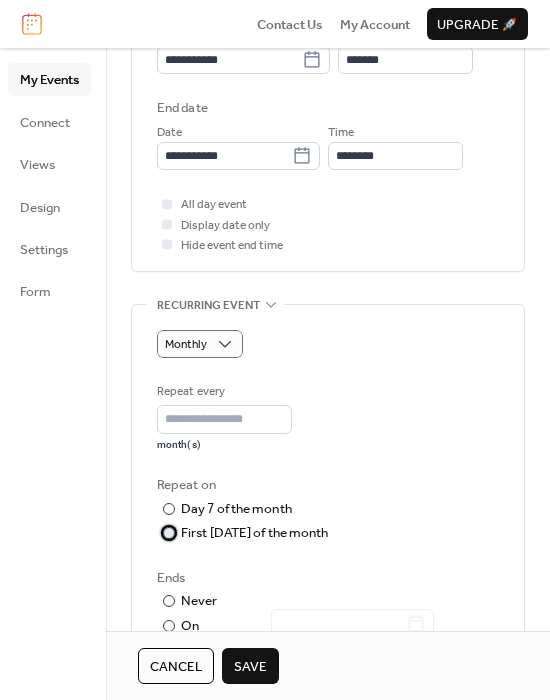 click on "​" at bounding box center [167, 533] 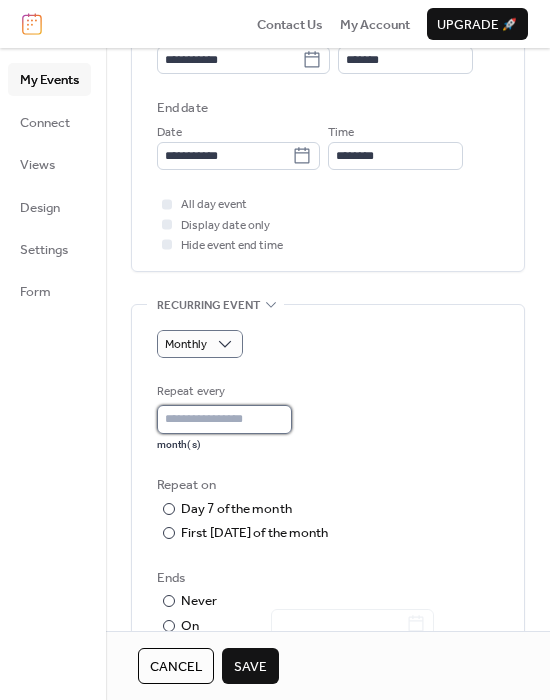 click on "*" at bounding box center (224, 419) 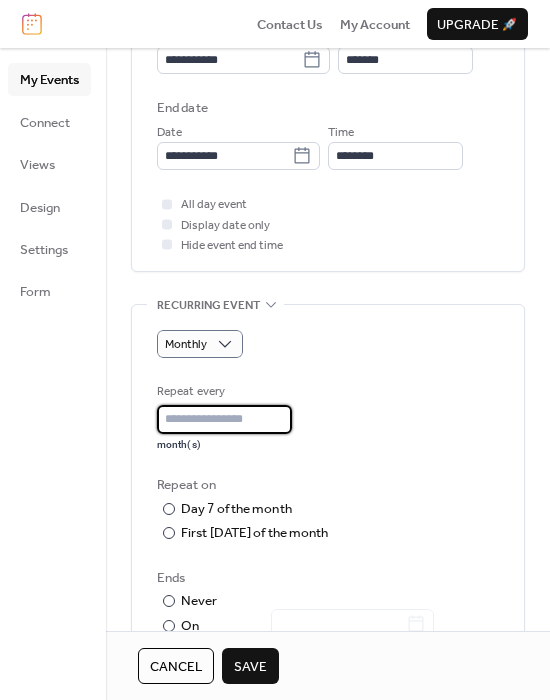 scroll, scrollTop: 0, scrollLeft: 0, axis: both 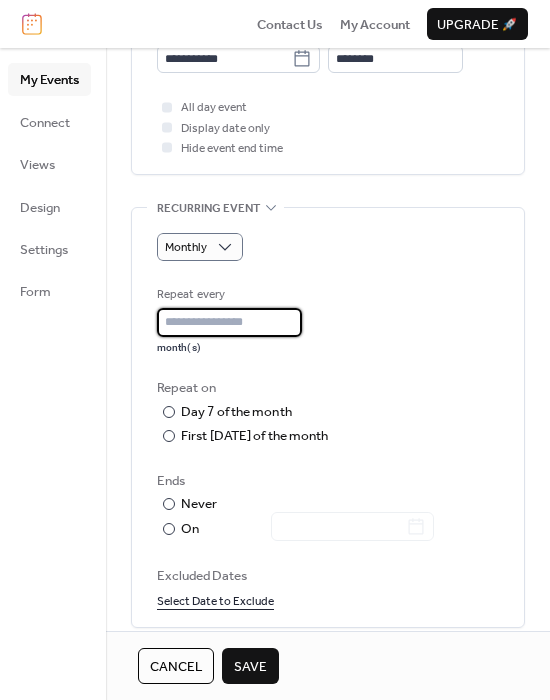 click on "*" at bounding box center [229, 322] 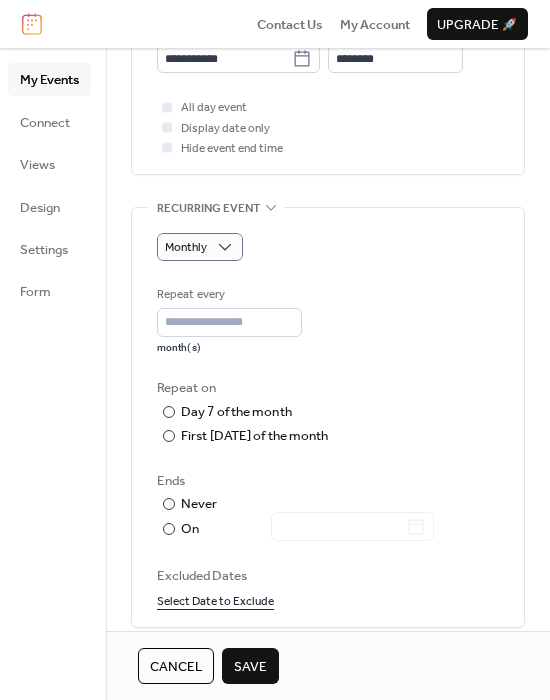 scroll, scrollTop: 0, scrollLeft: 0, axis: both 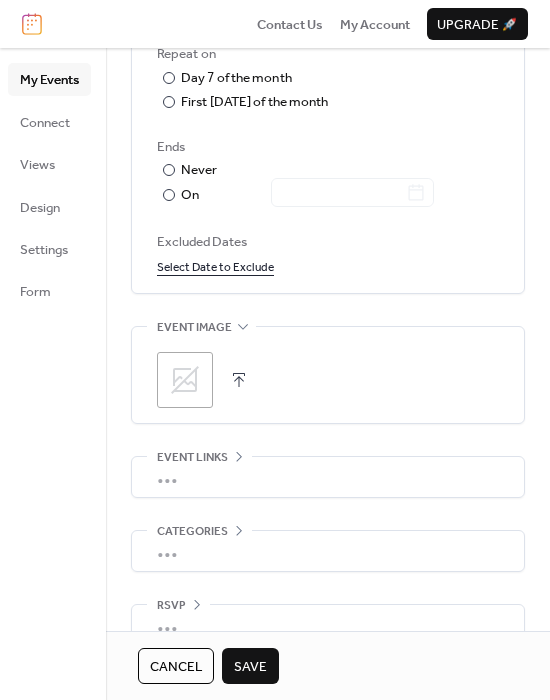 click on "•••" at bounding box center [328, 477] 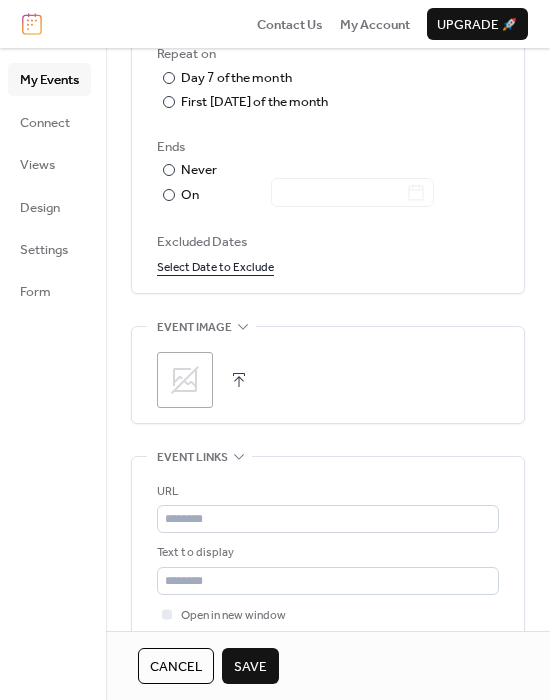 click on "URL Text to display Open in new window" at bounding box center [328, 549] 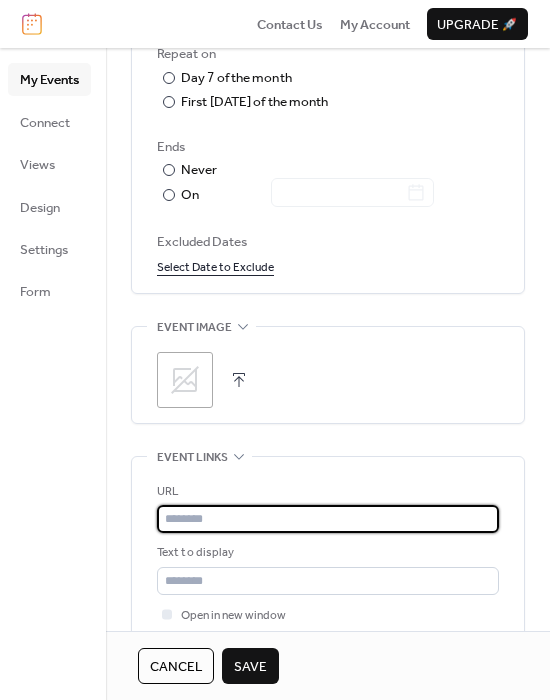 click at bounding box center (328, 519) 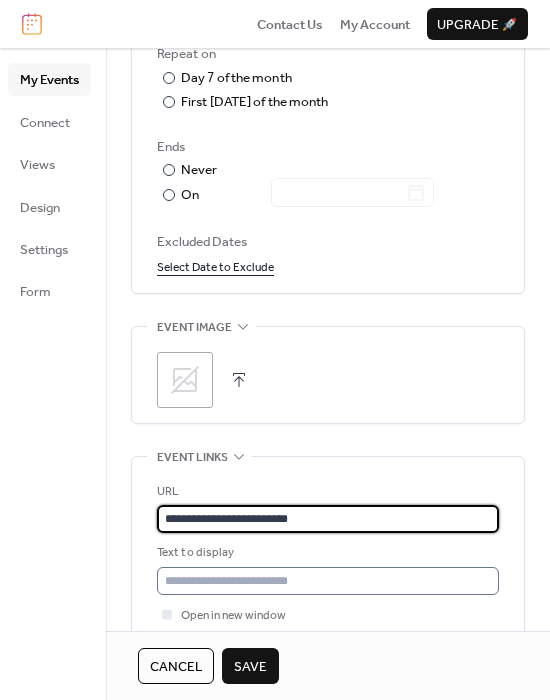 type on "**********" 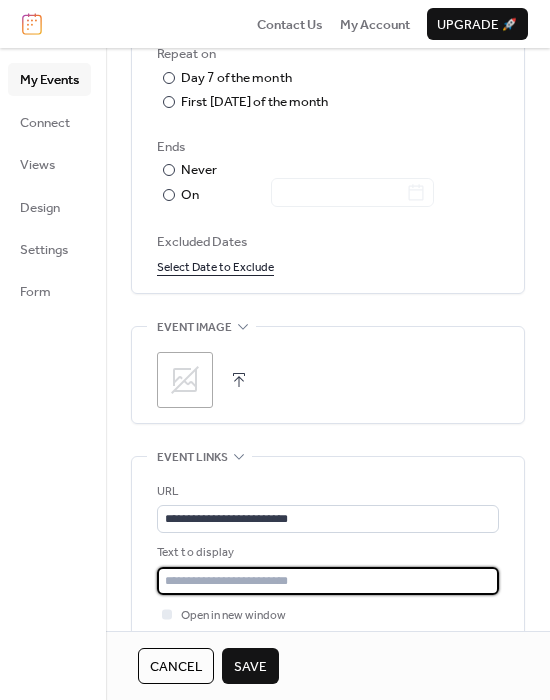 click at bounding box center [328, 581] 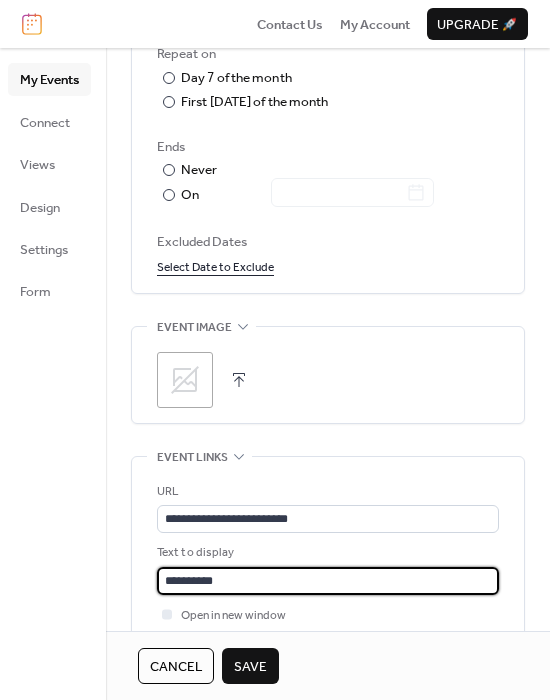scroll, scrollTop: 0, scrollLeft: 0, axis: both 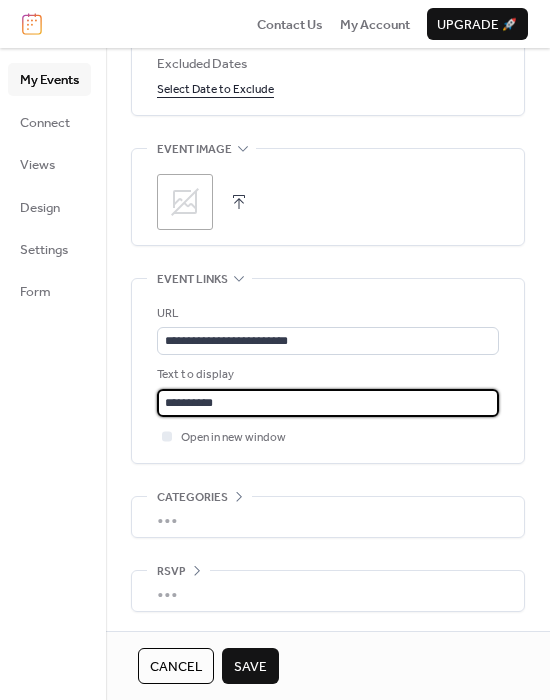 type on "*********" 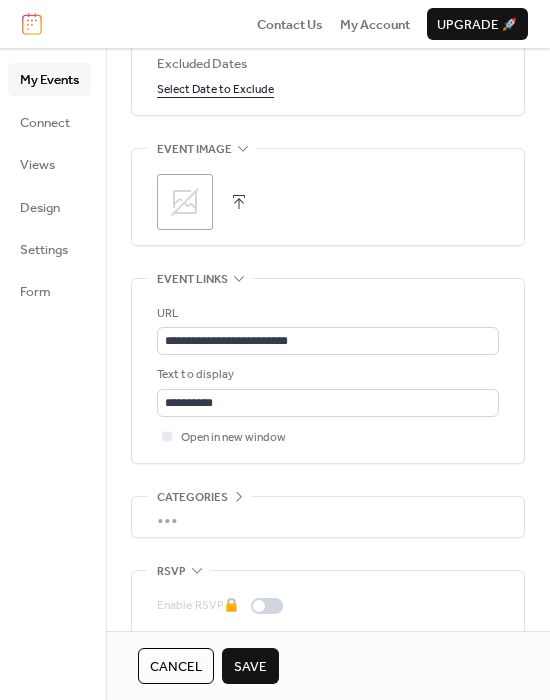 scroll, scrollTop: 1378, scrollLeft: 0, axis: vertical 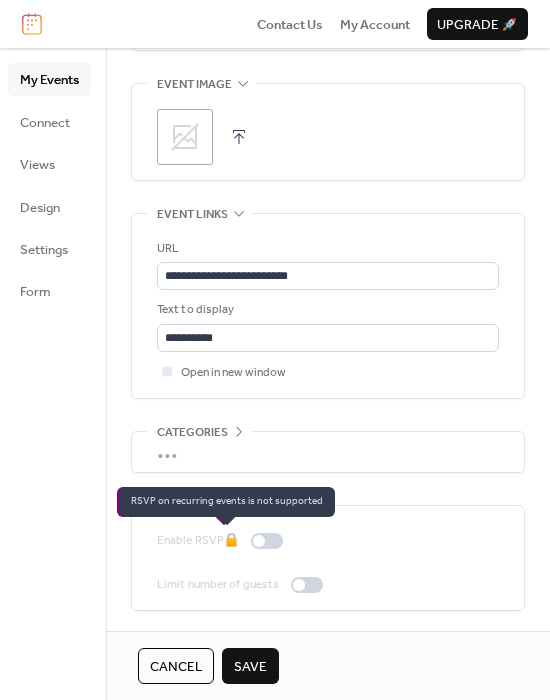 click on "Enable RSVP  🔒" at bounding box center [224, 541] 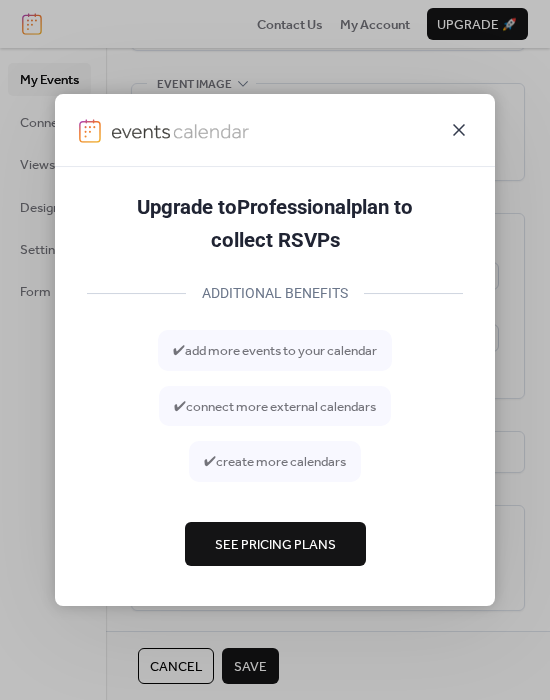 click 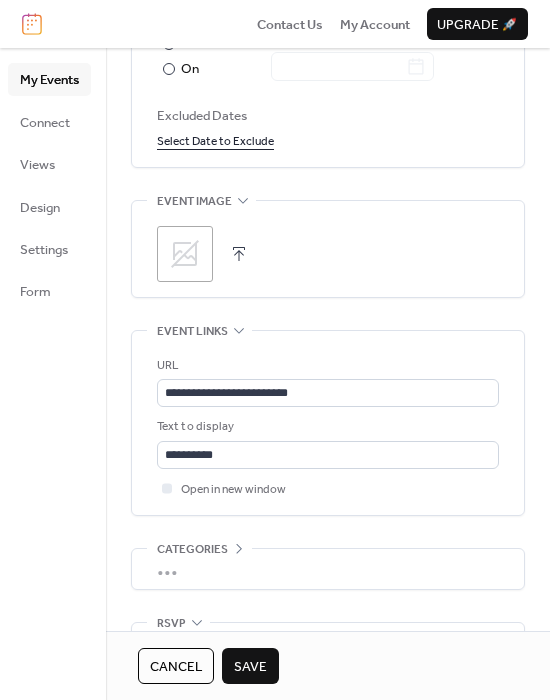 scroll, scrollTop: 1378, scrollLeft: 0, axis: vertical 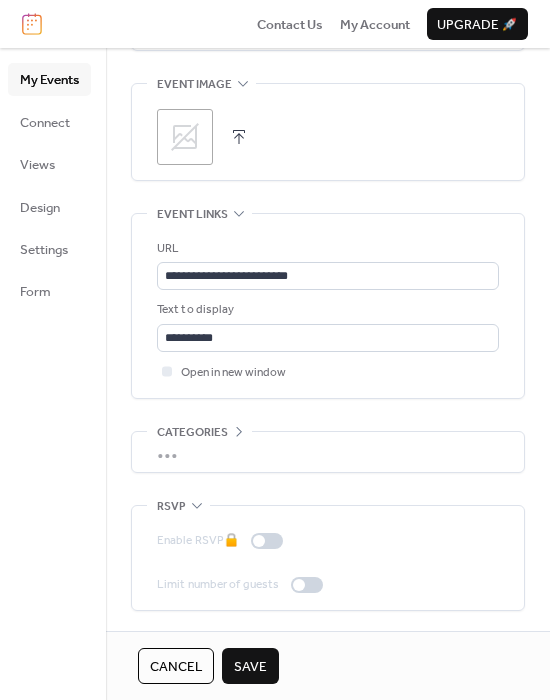 click on "Save" at bounding box center [250, 667] 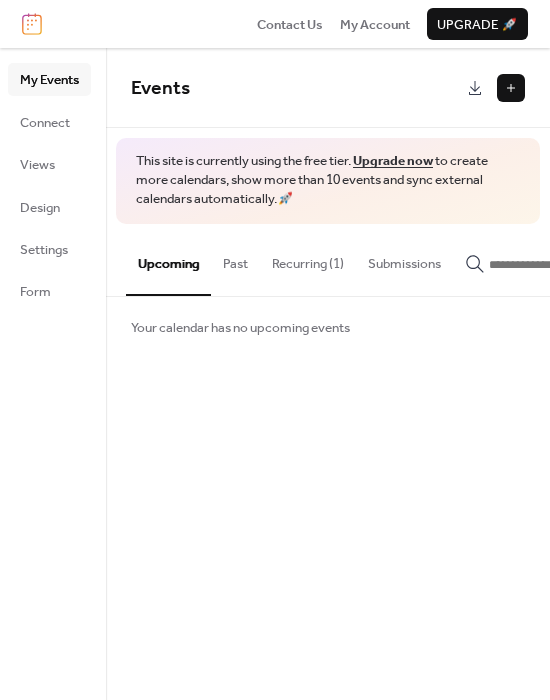 click at bounding box center [511, 88] 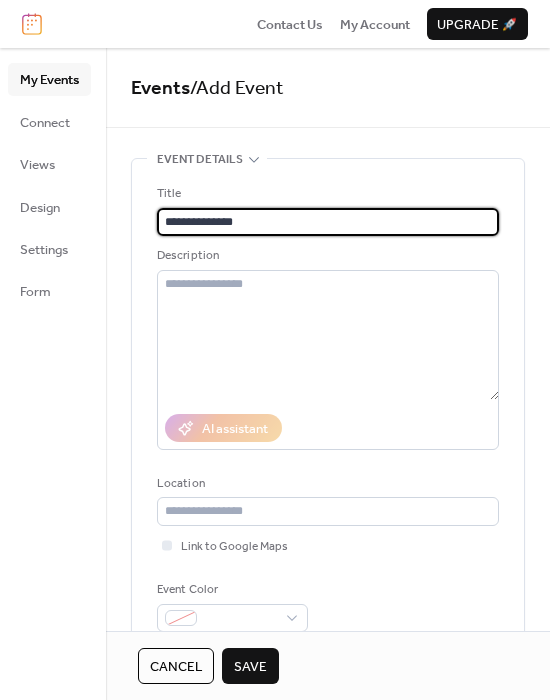 scroll, scrollTop: 0, scrollLeft: 0, axis: both 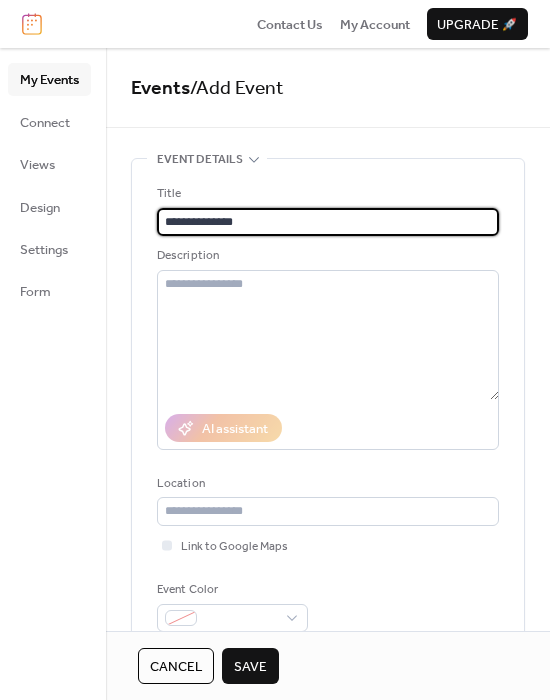 drag, startPoint x: 273, startPoint y: 222, endPoint x: 135, endPoint y: 205, distance: 139.04315 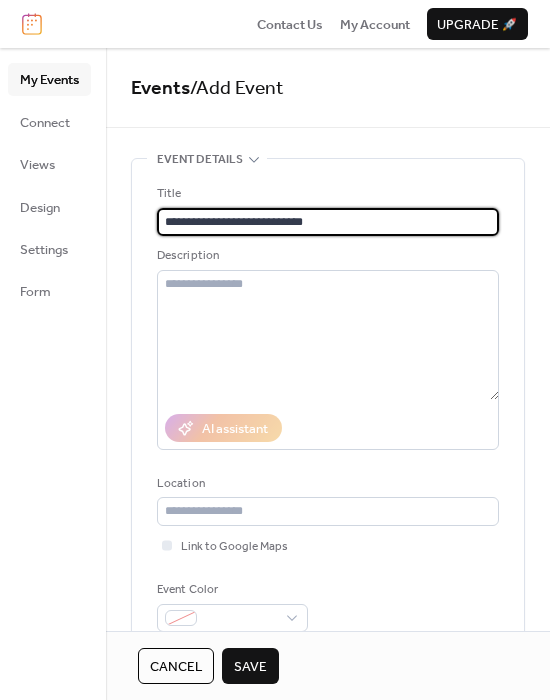 click on "**********" at bounding box center (324, 222) 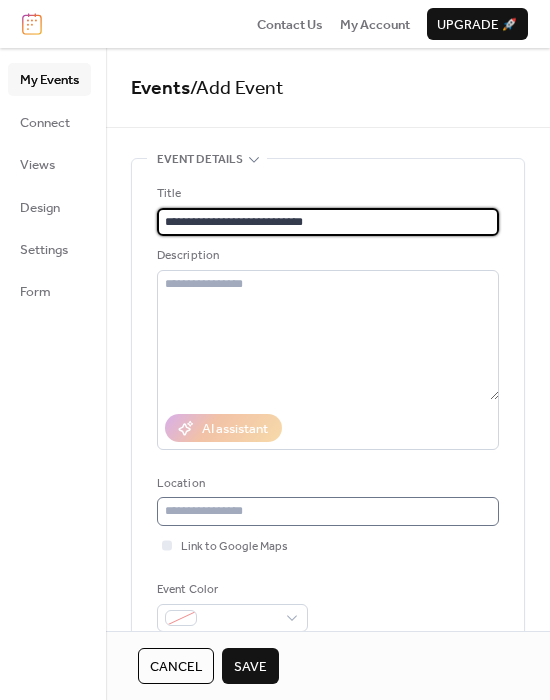 type on "**********" 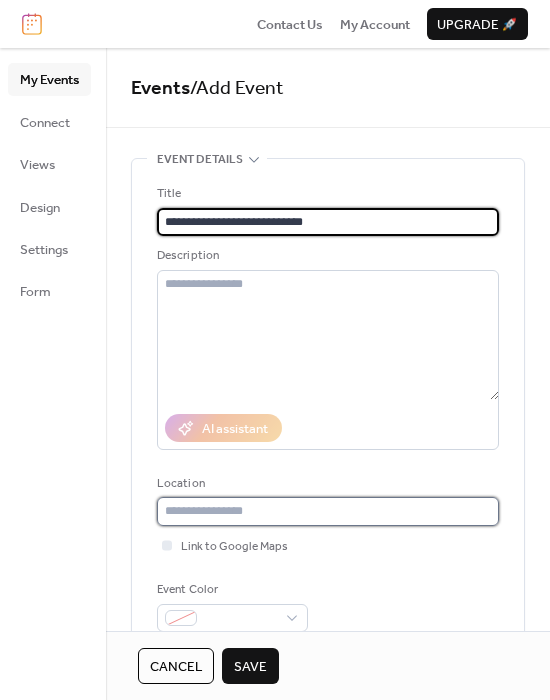 click at bounding box center [328, 511] 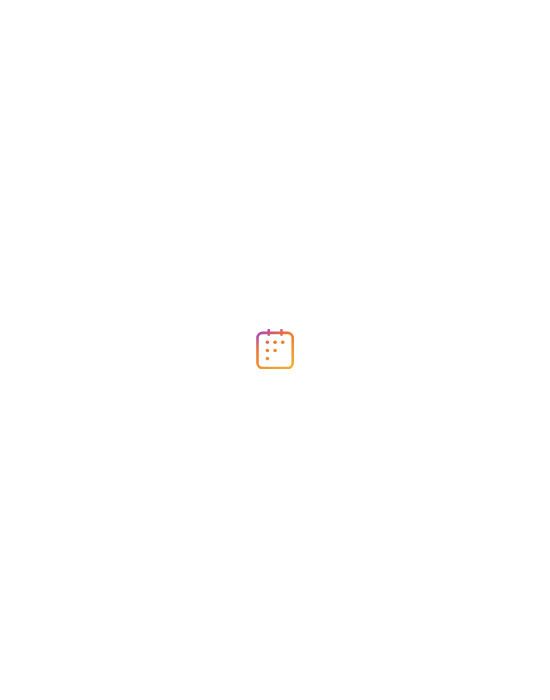 scroll, scrollTop: 0, scrollLeft: 0, axis: both 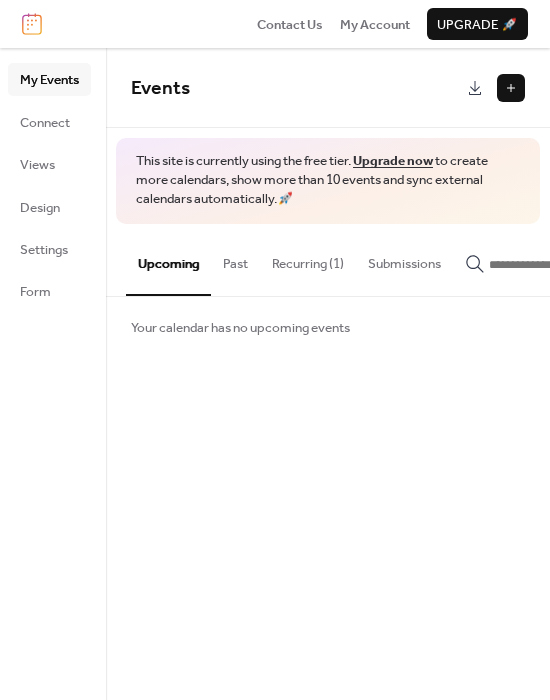 click at bounding box center [511, 88] 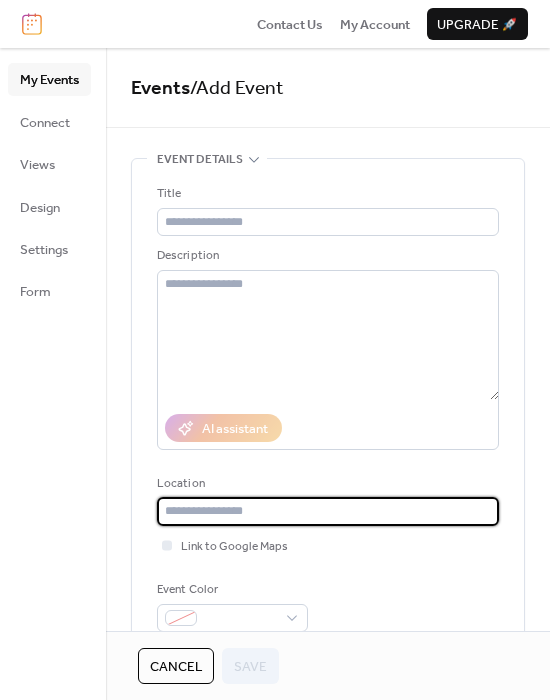 click at bounding box center [328, 511] 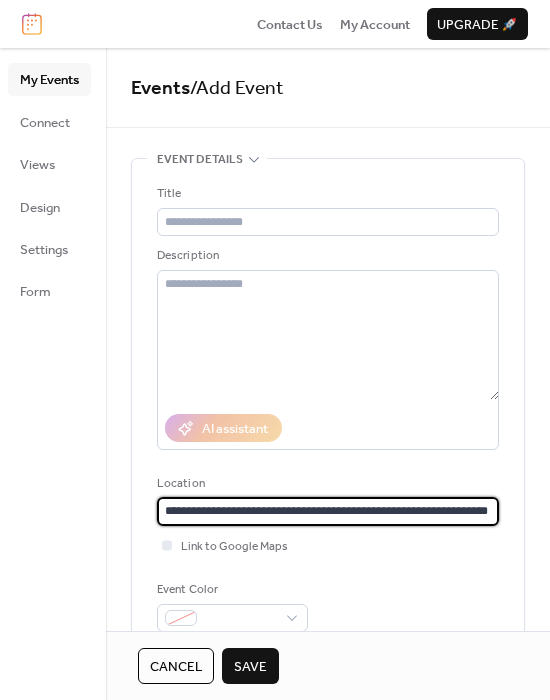 scroll, scrollTop: 0, scrollLeft: 354, axis: horizontal 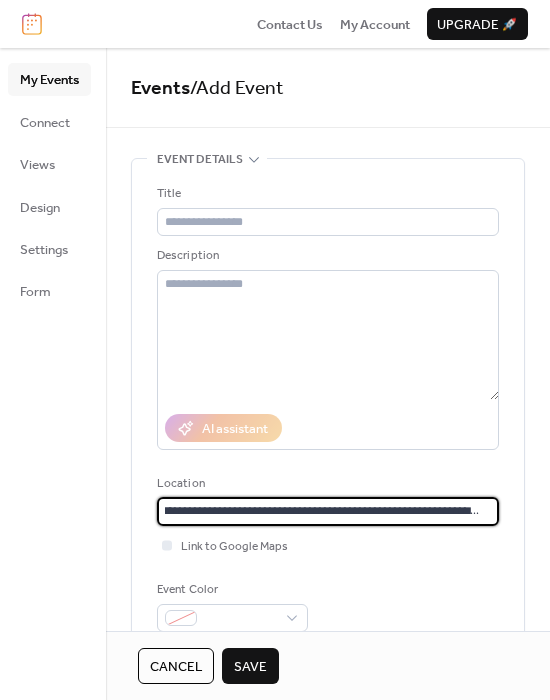 paste on "**********" 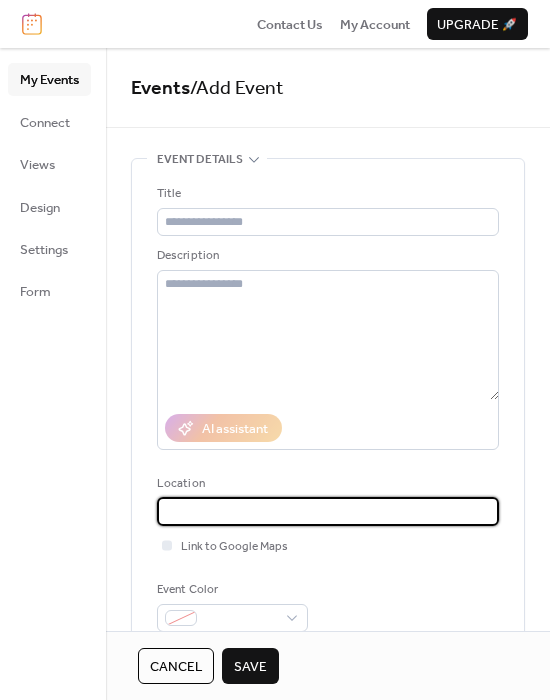 scroll, scrollTop: 0, scrollLeft: 0, axis: both 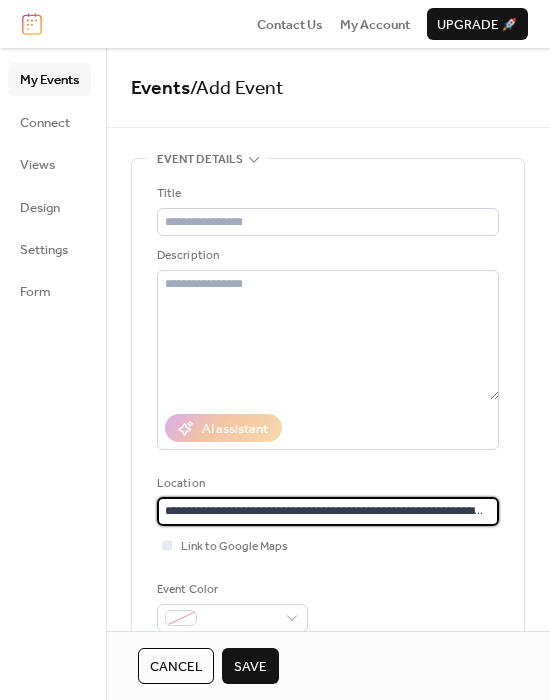 drag, startPoint x: 234, startPoint y: 510, endPoint x: 121, endPoint y: 506, distance: 113.07078 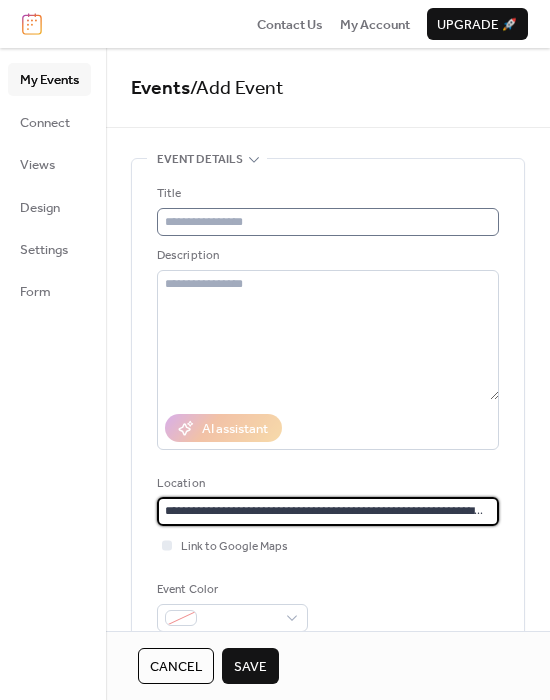 type on "**********" 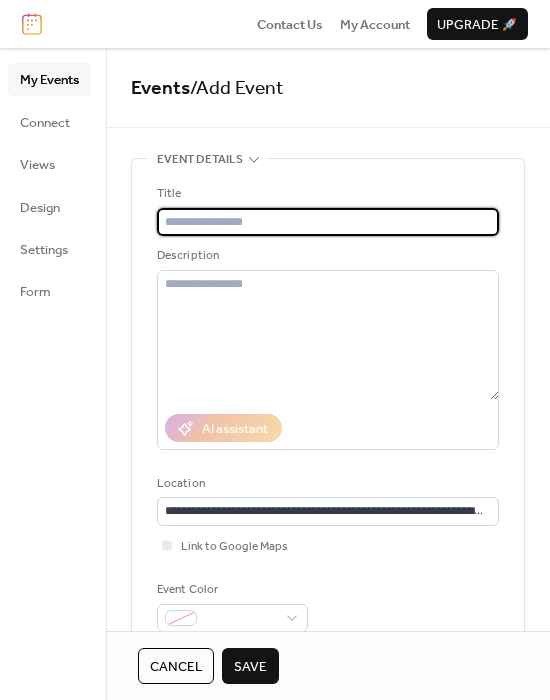 click at bounding box center [328, 222] 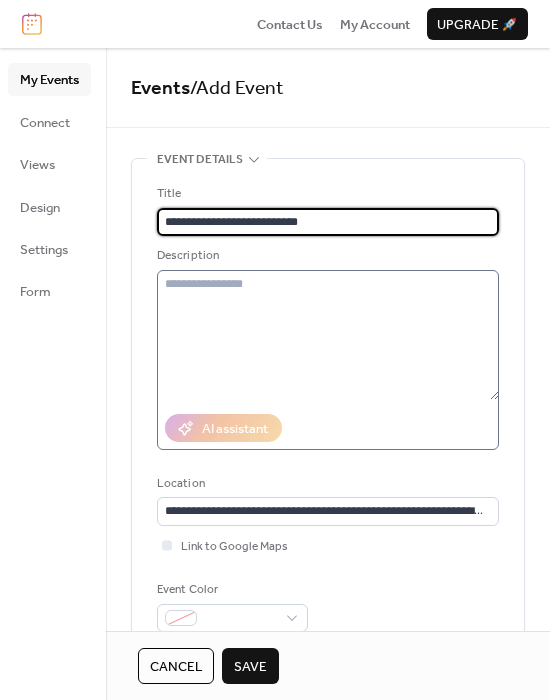 type on "**********" 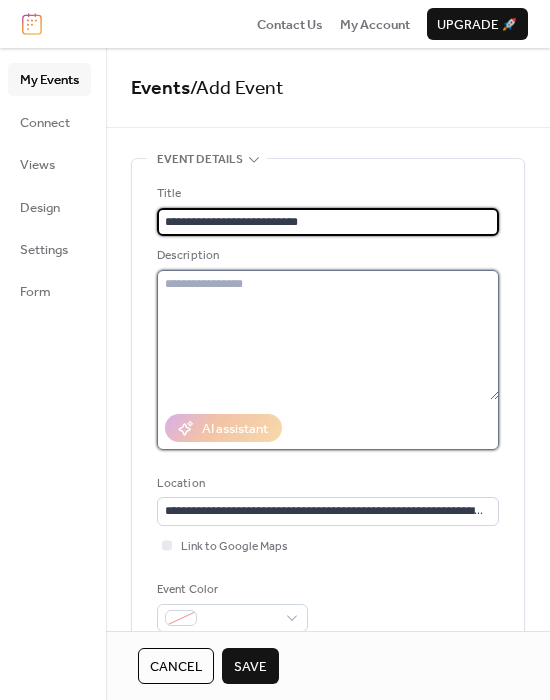 click at bounding box center [328, 335] 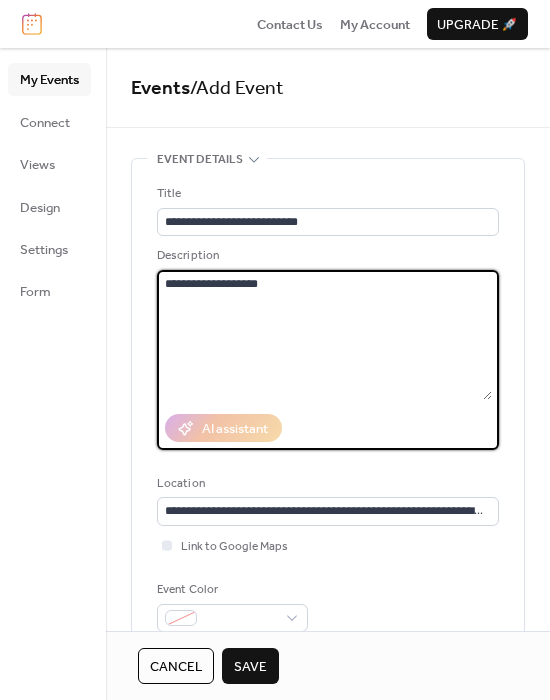 type on "**********" 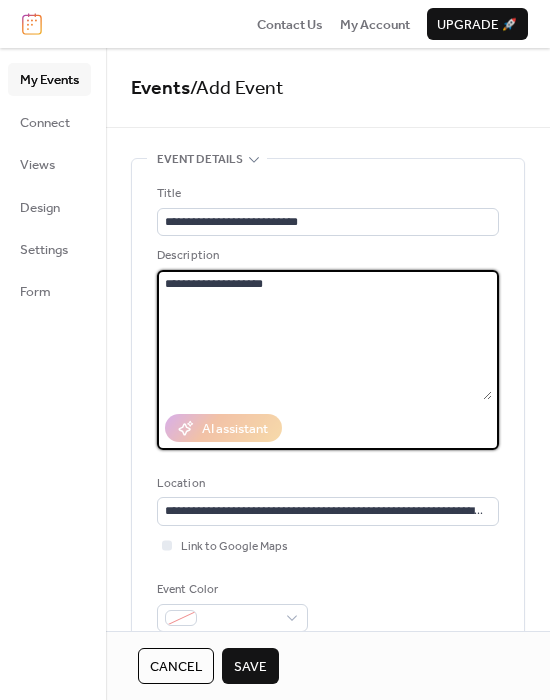 drag, startPoint x: 273, startPoint y: 285, endPoint x: 154, endPoint y: 276, distance: 119.33985 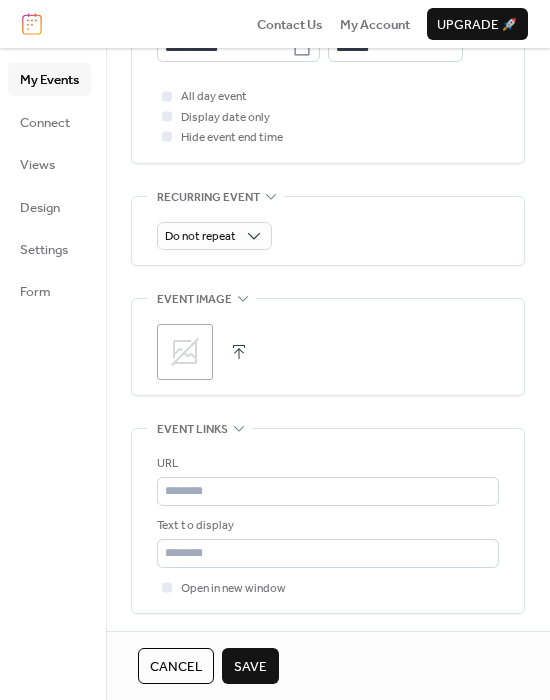 scroll, scrollTop: 766, scrollLeft: 0, axis: vertical 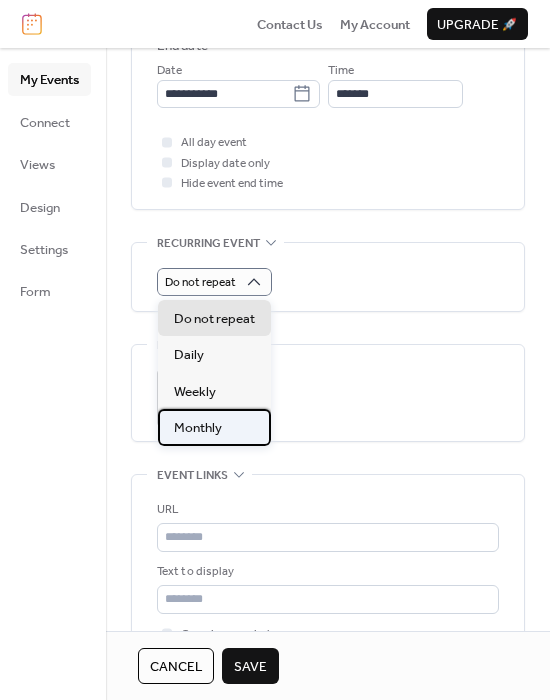 click on "Monthly" at bounding box center [198, 428] 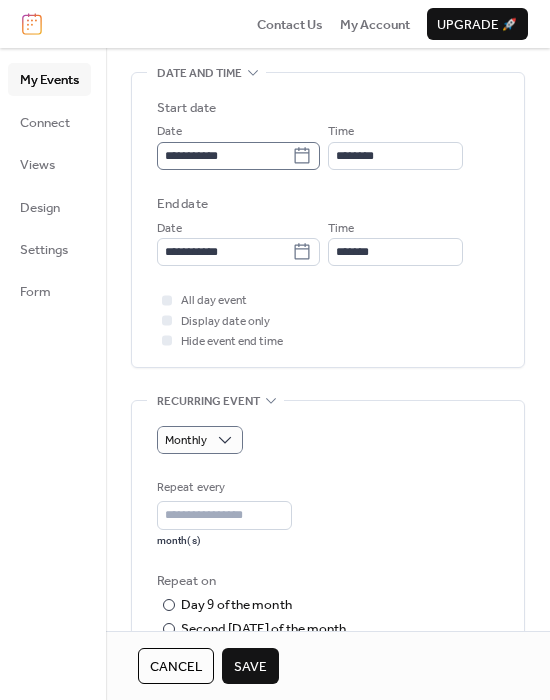 scroll, scrollTop: 595, scrollLeft: 0, axis: vertical 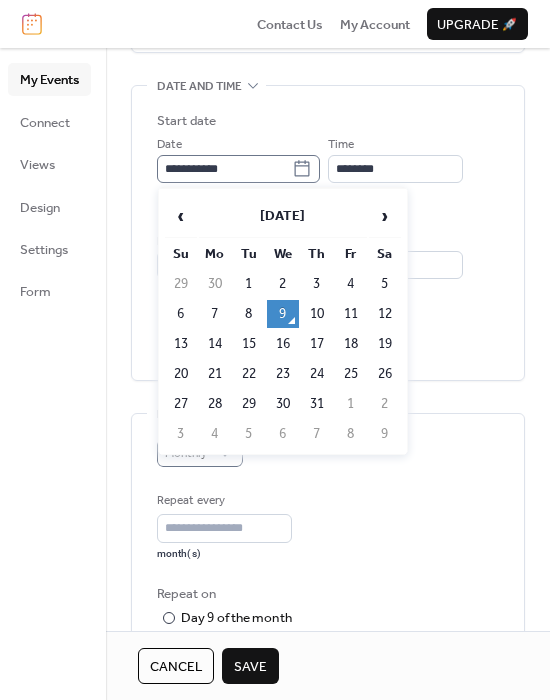 click 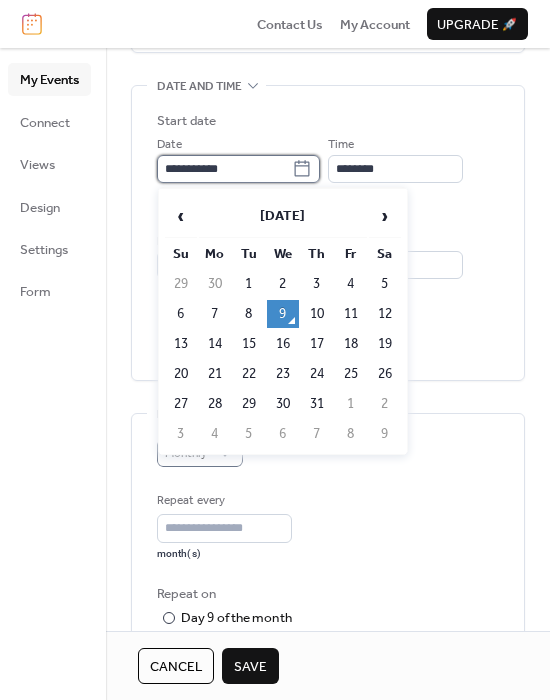 click on "**********" at bounding box center [224, 169] 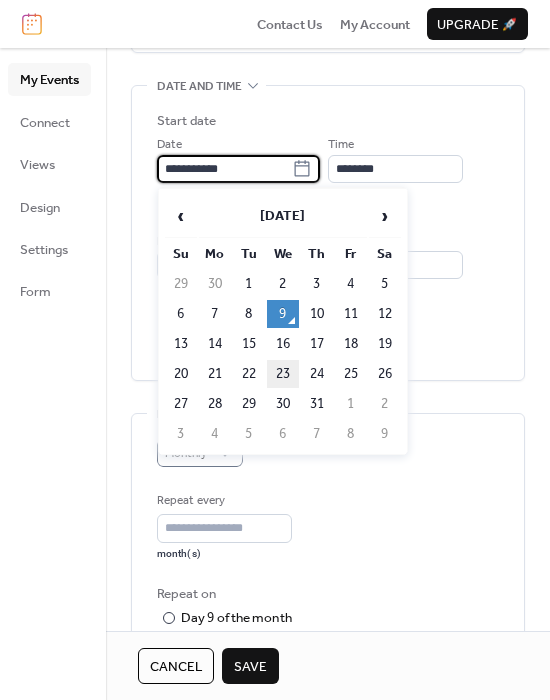 click on "23" at bounding box center (283, 374) 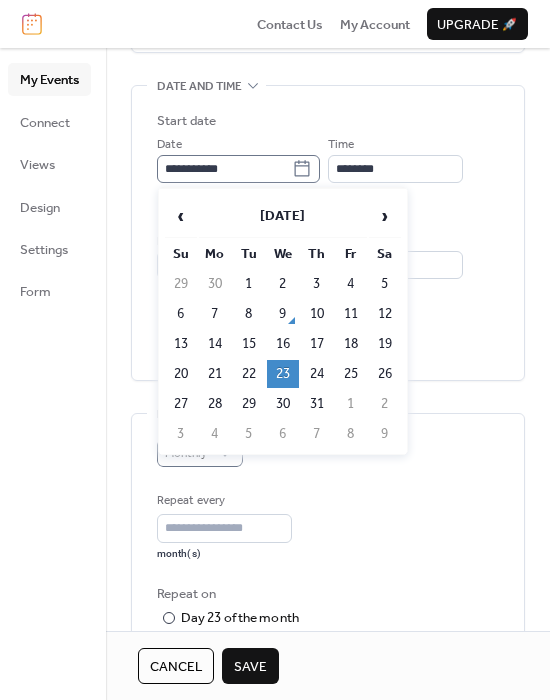 click 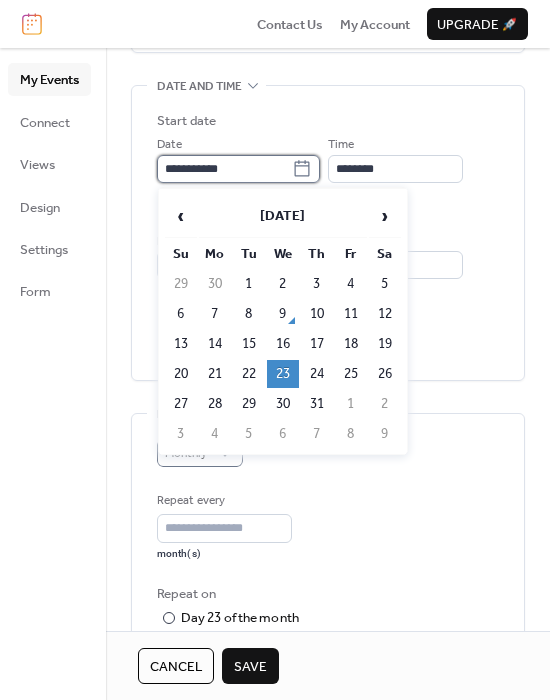 click on "**********" at bounding box center [224, 169] 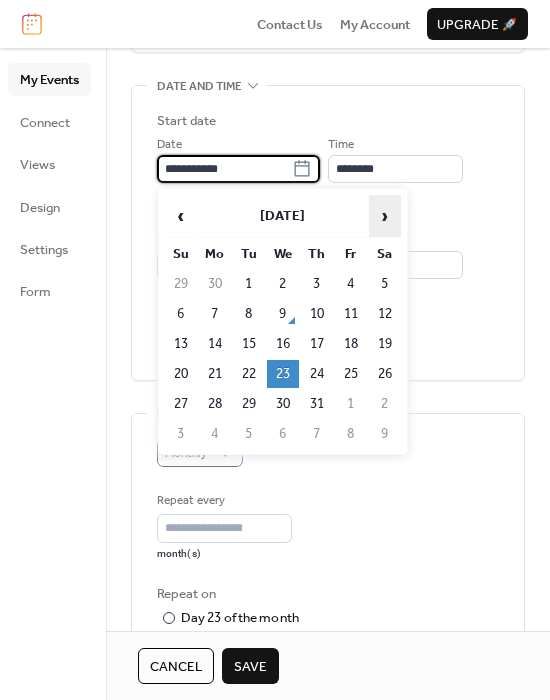 click on "›" at bounding box center (385, 216) 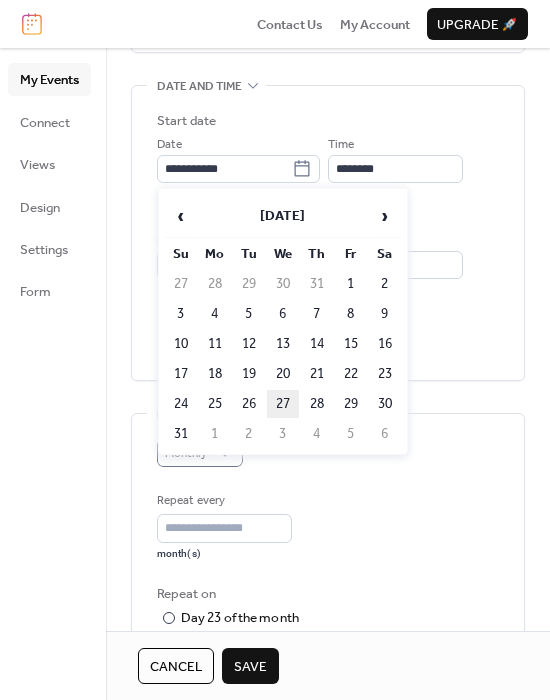 click on "27" at bounding box center [283, 404] 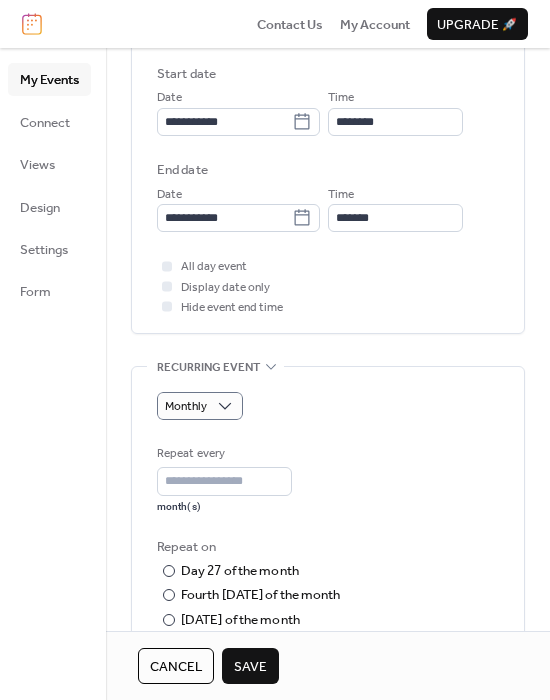 scroll, scrollTop: 648, scrollLeft: 0, axis: vertical 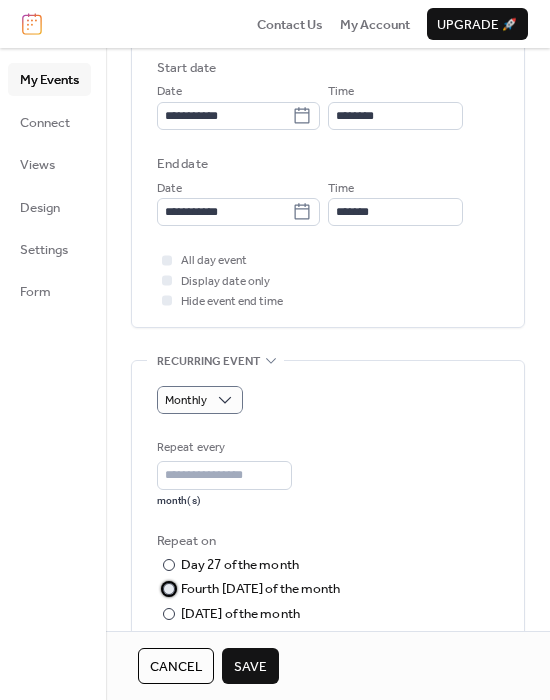 click at bounding box center [169, 589] 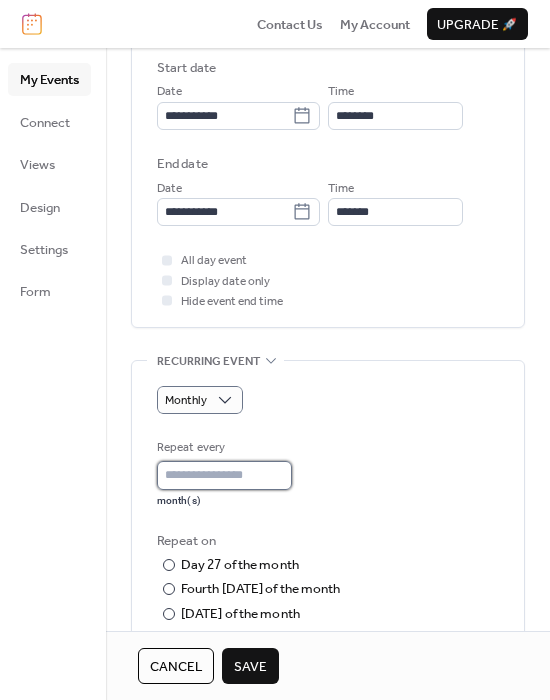 click on "*" at bounding box center (224, 475) 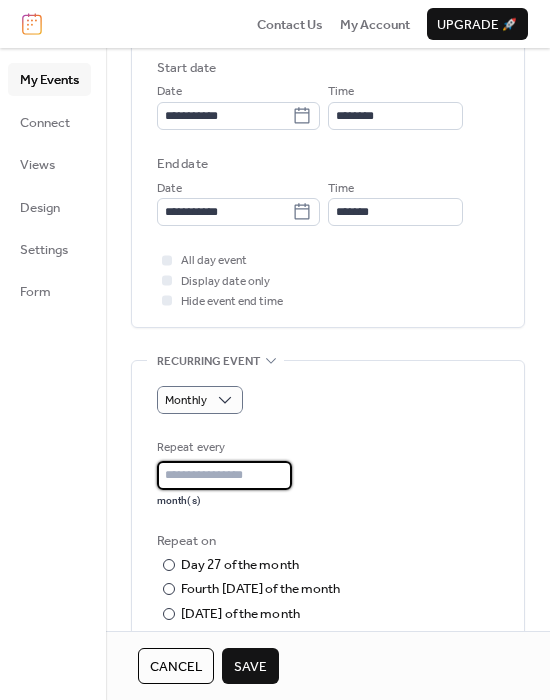 click on "*" at bounding box center (224, 475) 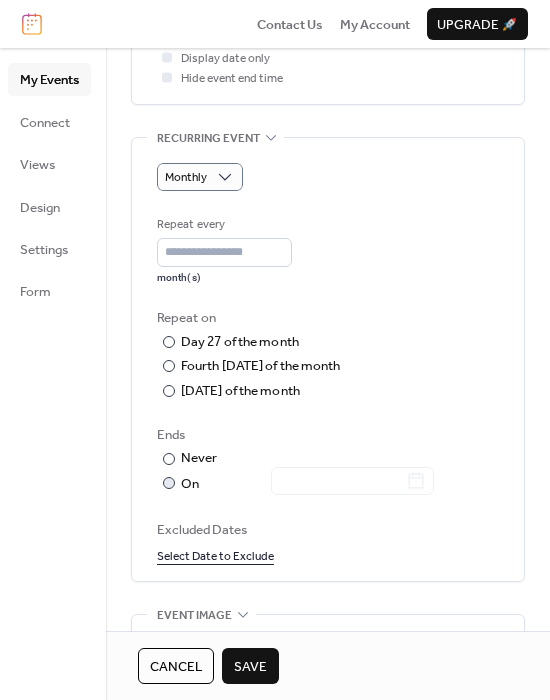 scroll, scrollTop: 868, scrollLeft: 0, axis: vertical 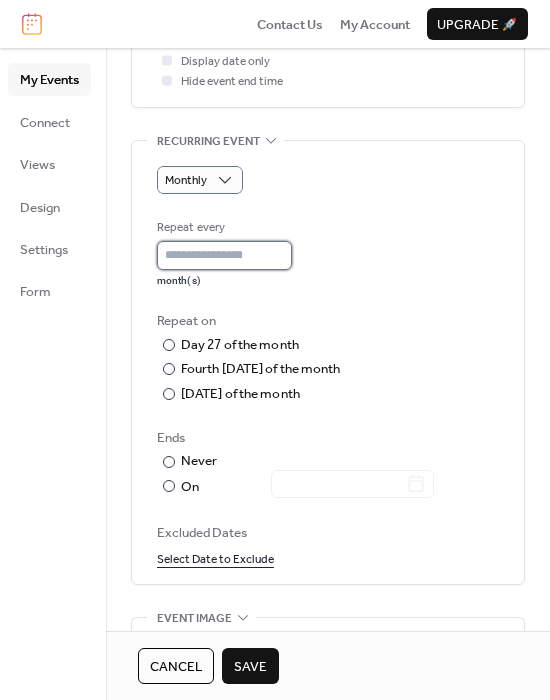 click on "**" at bounding box center (224, 255) 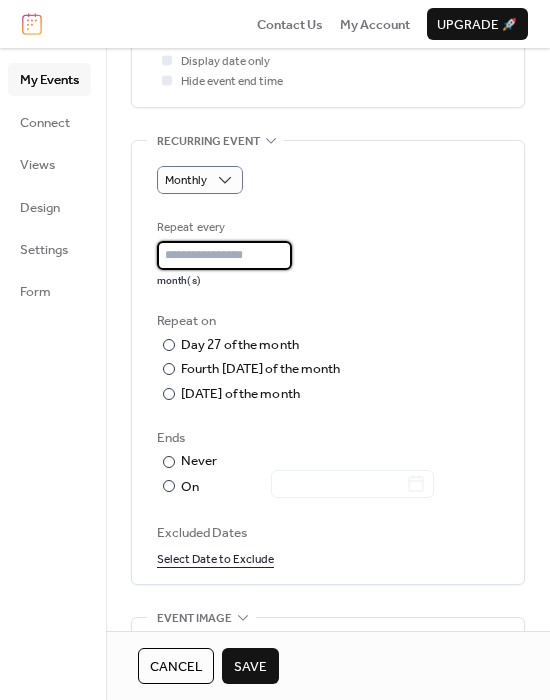 click on "**" at bounding box center [224, 255] 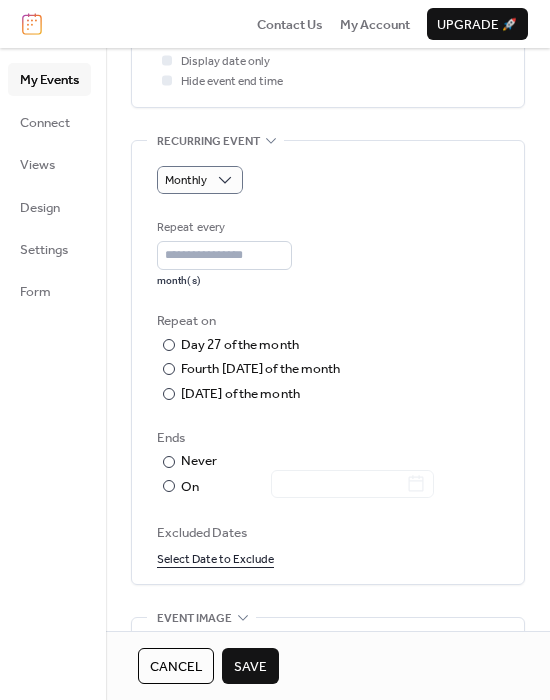 click on "Repeat every * month(s)" at bounding box center (328, 252) 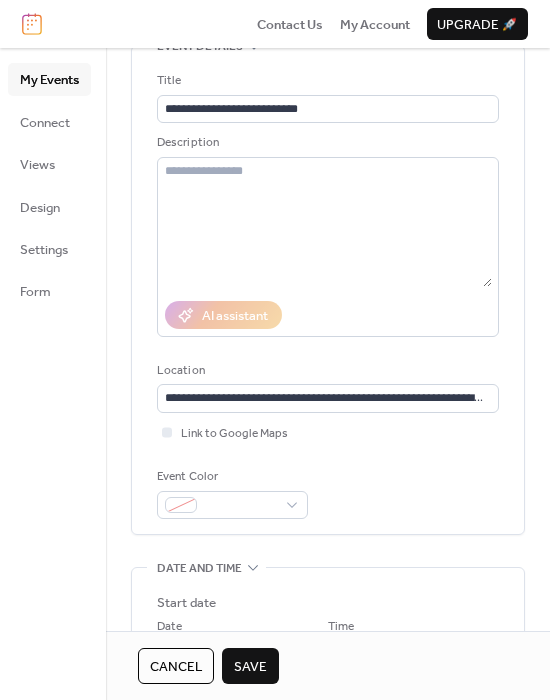 scroll, scrollTop: 0, scrollLeft: 0, axis: both 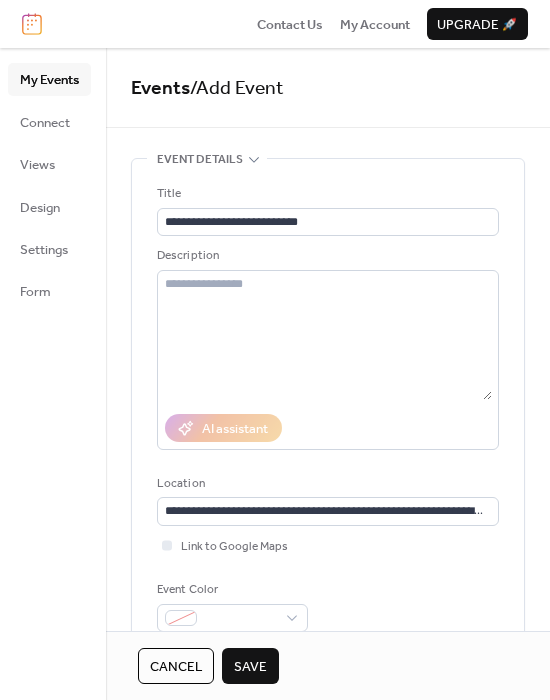 click on "Save" at bounding box center [250, 667] 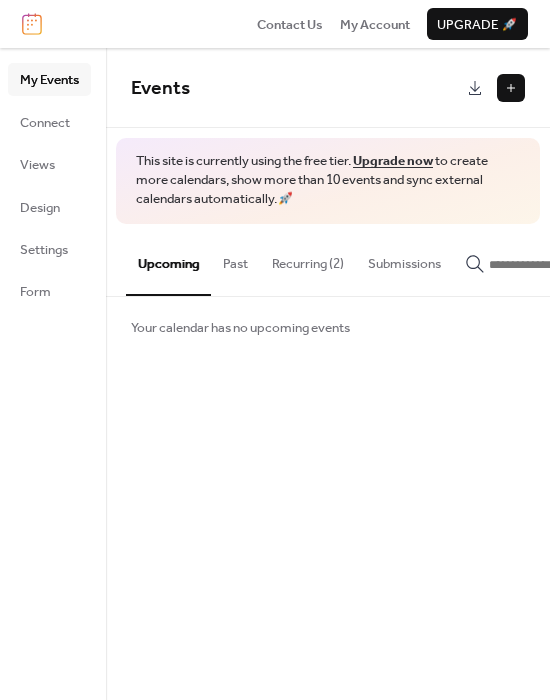 click on "Recurring  (2)" at bounding box center (308, 259) 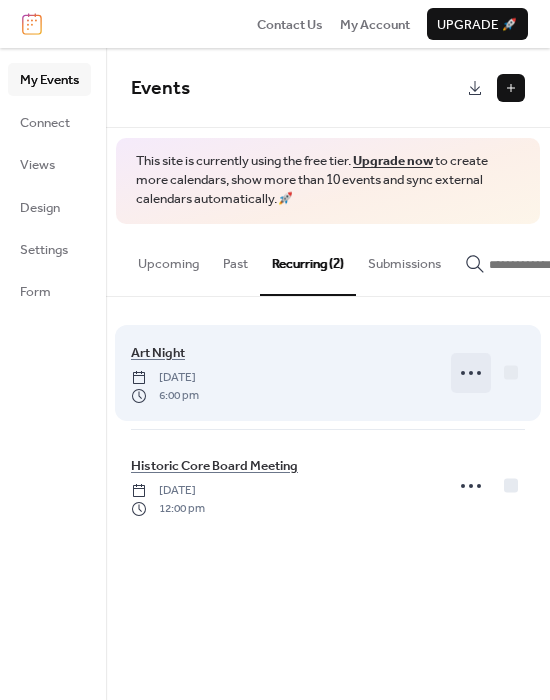 click 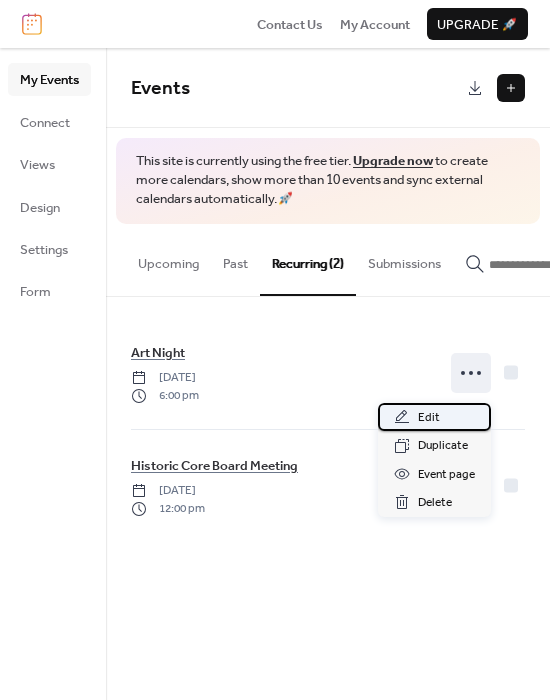 click on "Edit" at bounding box center (429, 418) 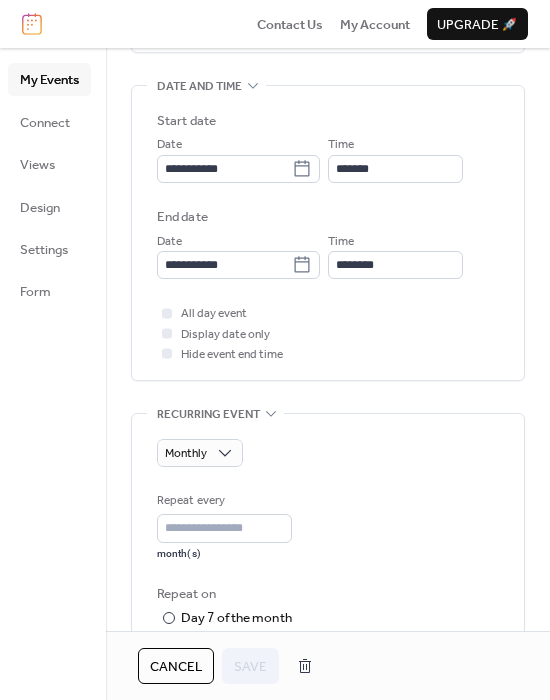 scroll, scrollTop: 667, scrollLeft: 0, axis: vertical 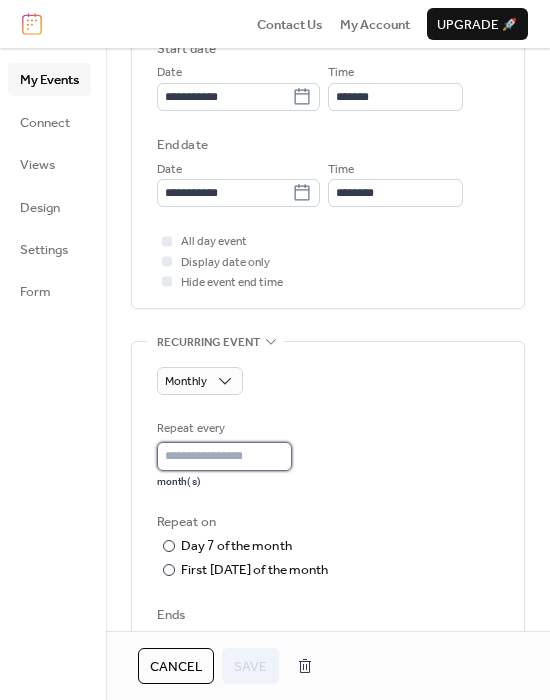 click on "**" at bounding box center (224, 456) 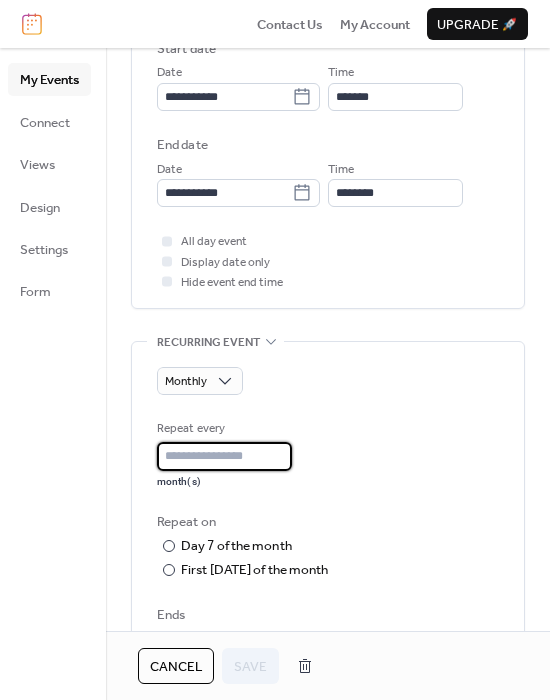 click on "**" at bounding box center (224, 456) 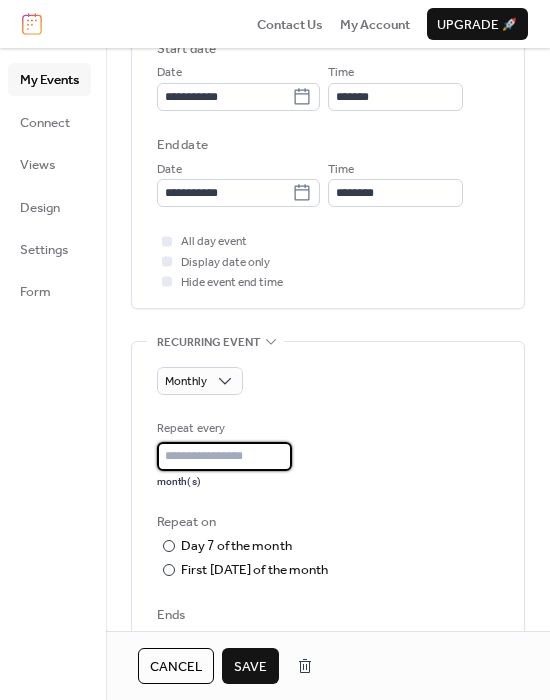 type on "*" 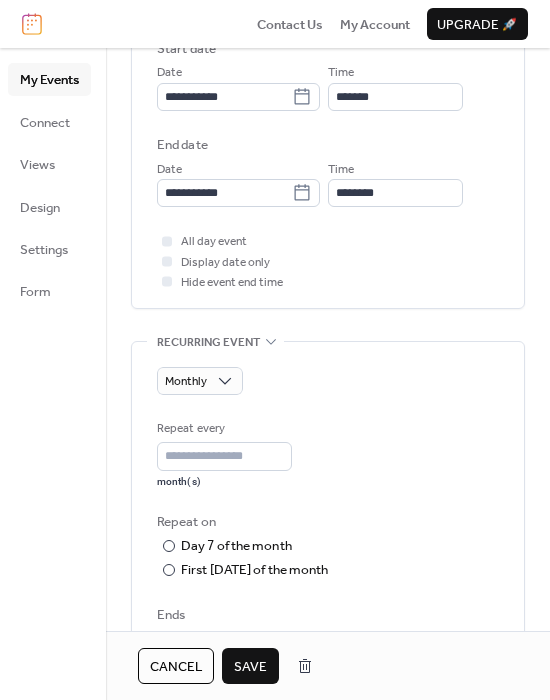 click on "Save" at bounding box center [250, 667] 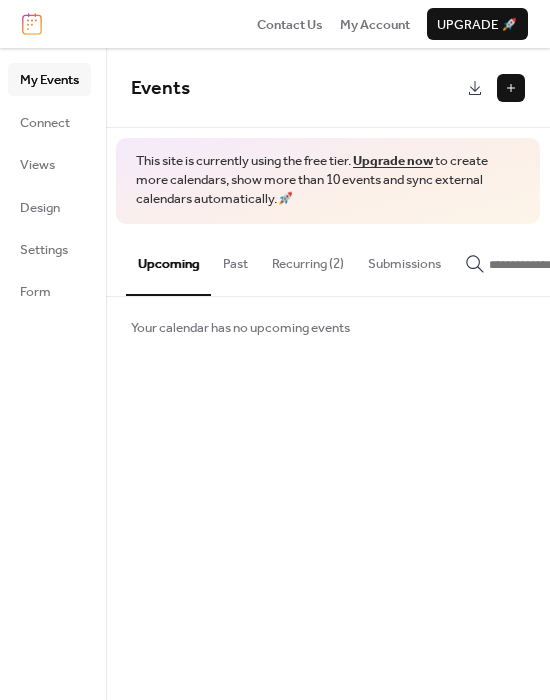 click at bounding box center (511, 88) 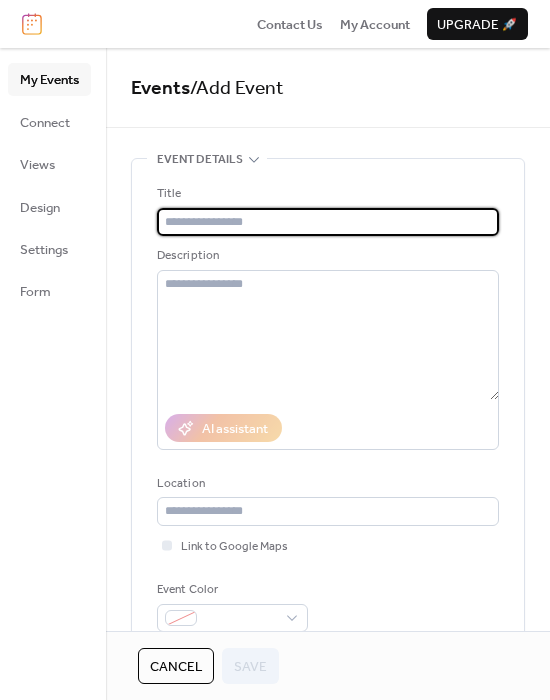 click at bounding box center (328, 222) 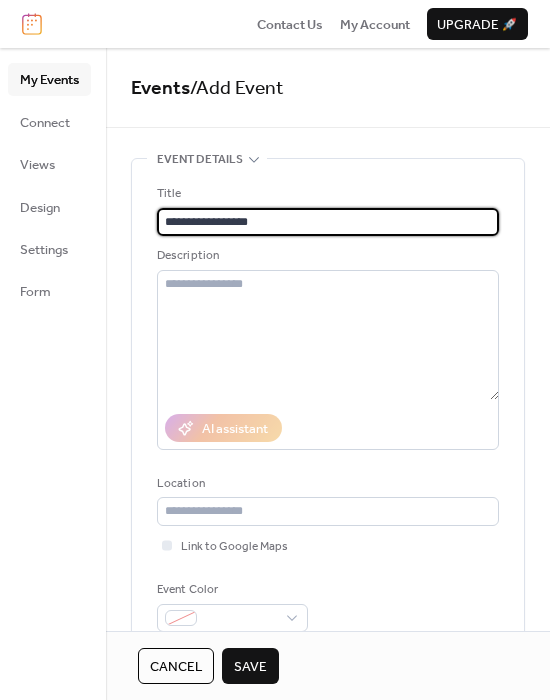 click on "**********" at bounding box center [328, 222] 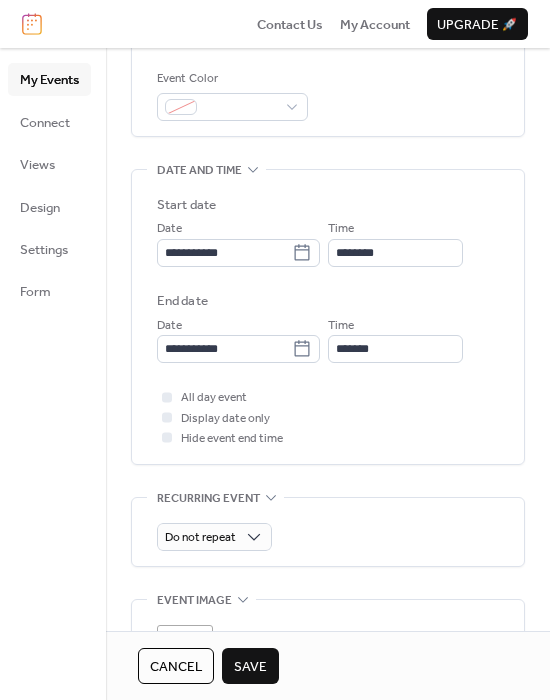 scroll, scrollTop: 513, scrollLeft: 0, axis: vertical 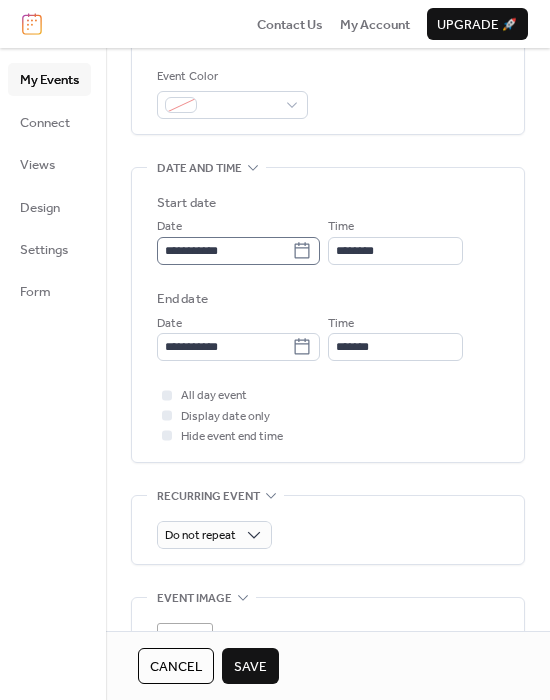 type on "**********" 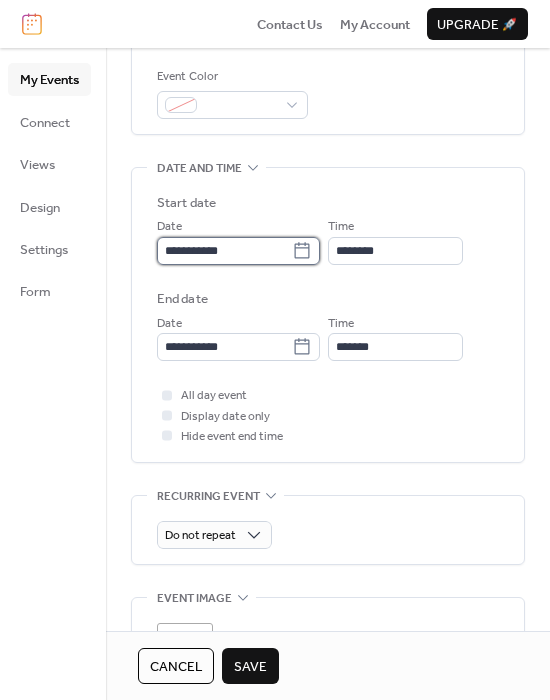 click on "**********" at bounding box center [224, 251] 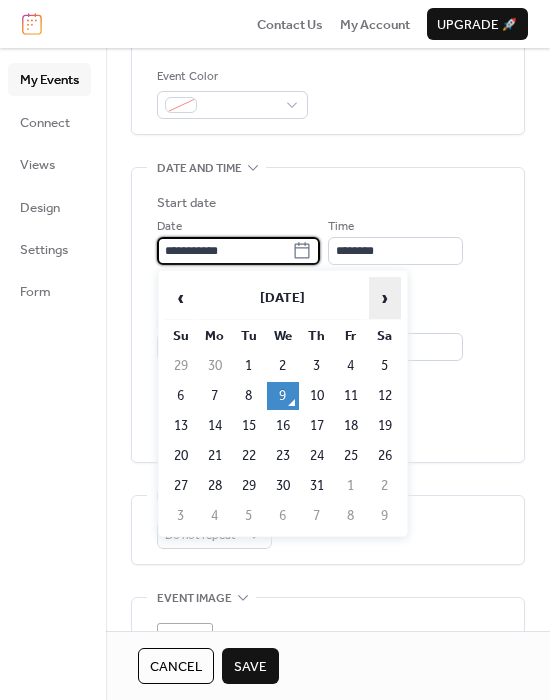click on "›" at bounding box center [385, 298] 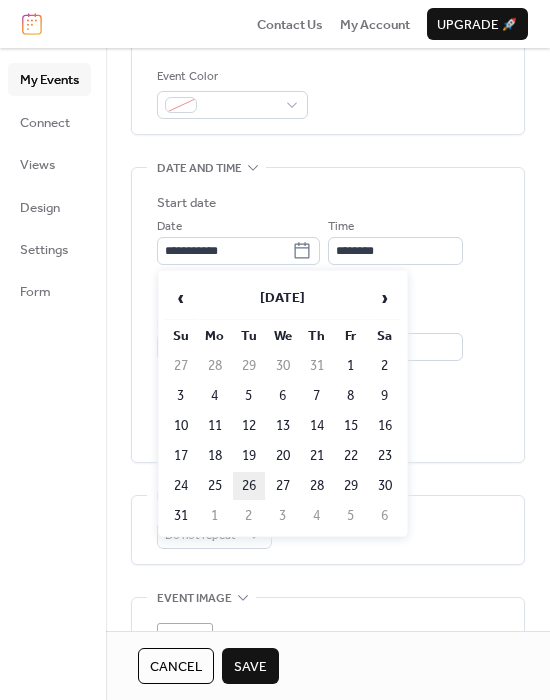 click on "26" at bounding box center [249, 486] 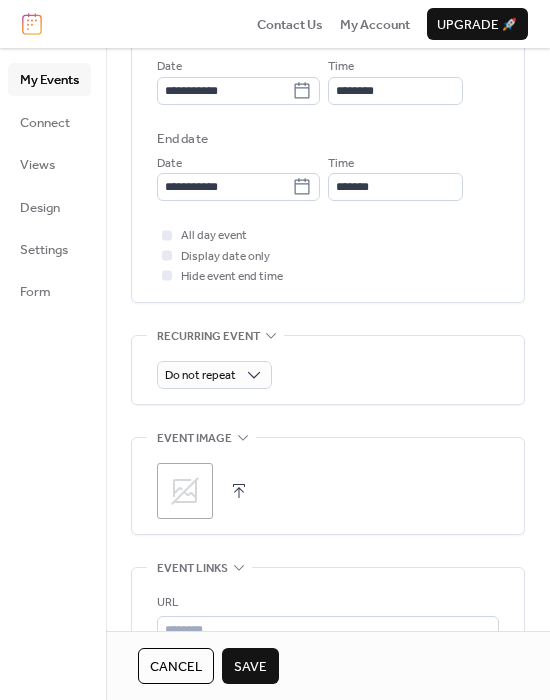 scroll, scrollTop: 677, scrollLeft: 0, axis: vertical 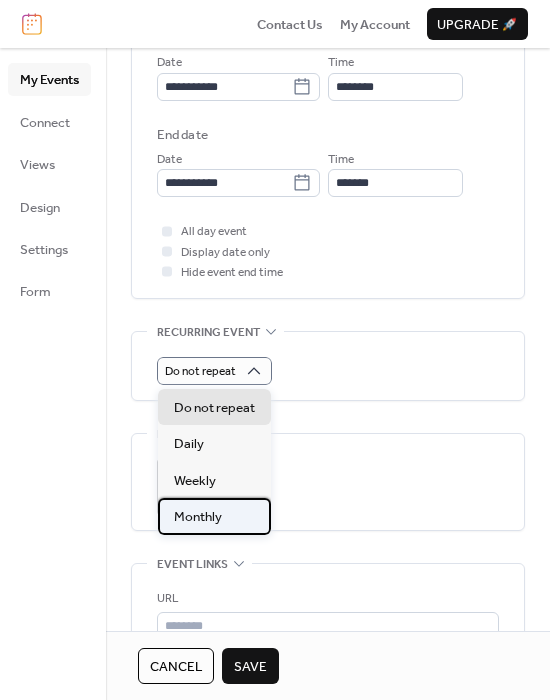 click on "Monthly" at bounding box center [198, 517] 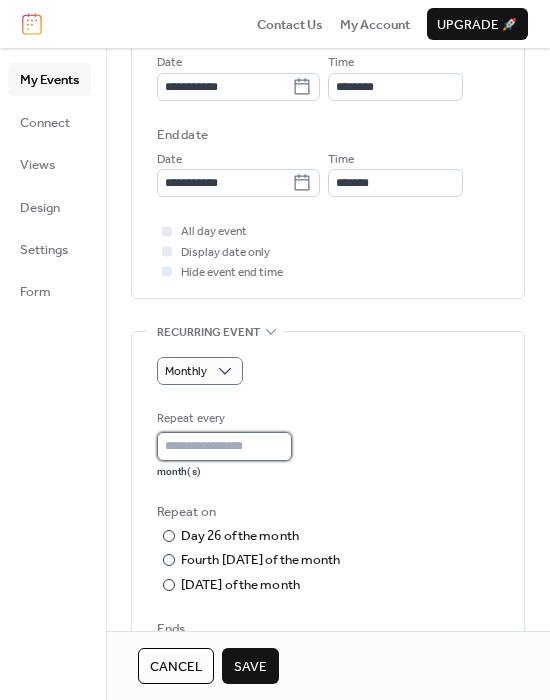 click on "*" at bounding box center (224, 446) 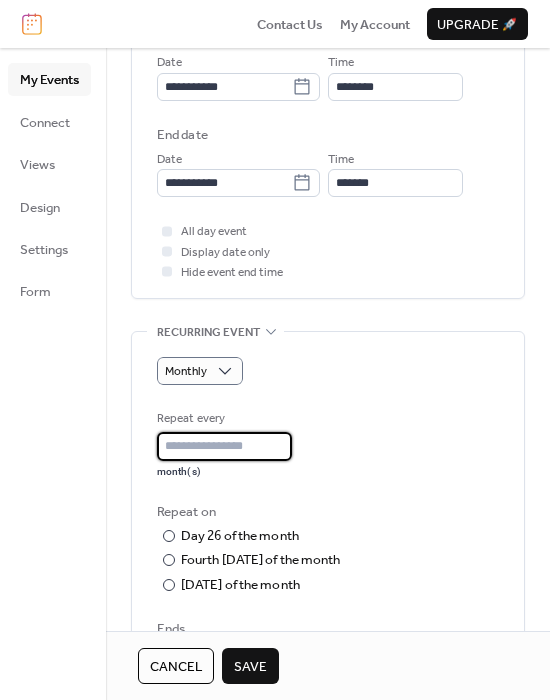 click on "*" at bounding box center [224, 446] 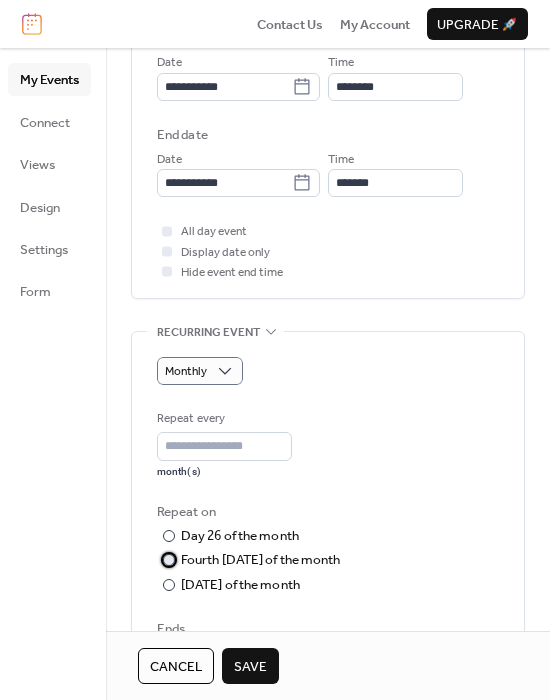 click on "​" at bounding box center (167, 560) 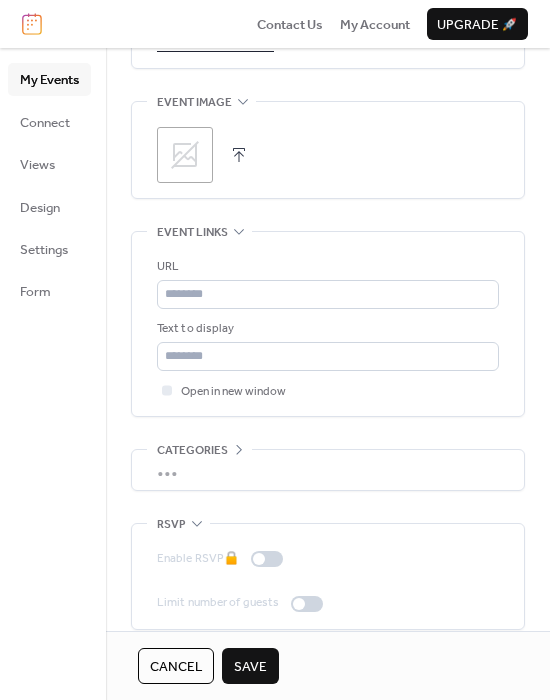 scroll, scrollTop: 1402, scrollLeft: 0, axis: vertical 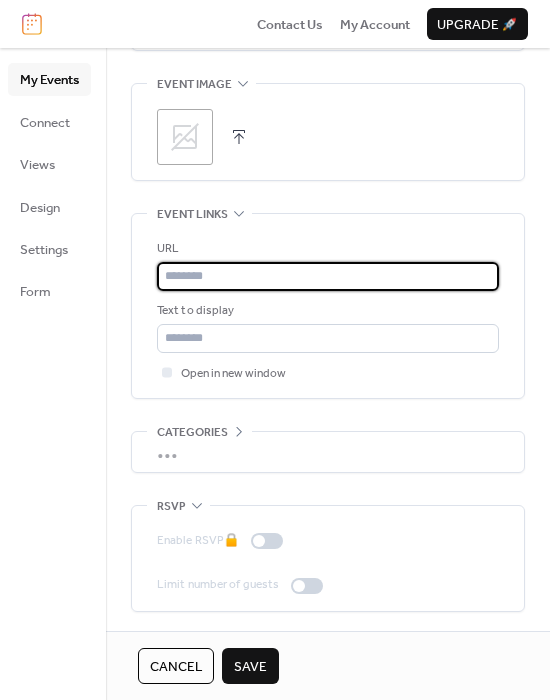 click at bounding box center (328, 276) 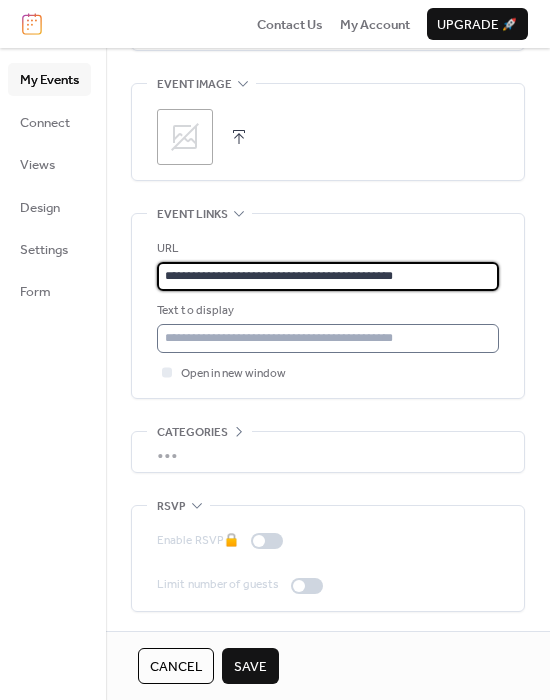 type on "**********" 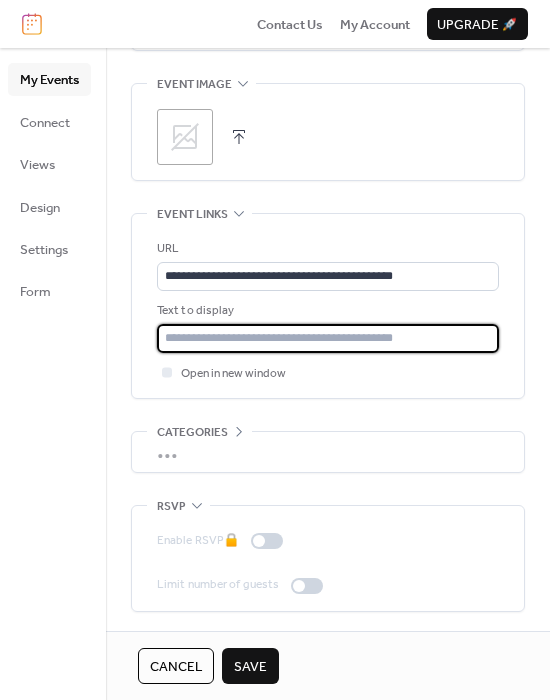 click at bounding box center (328, 338) 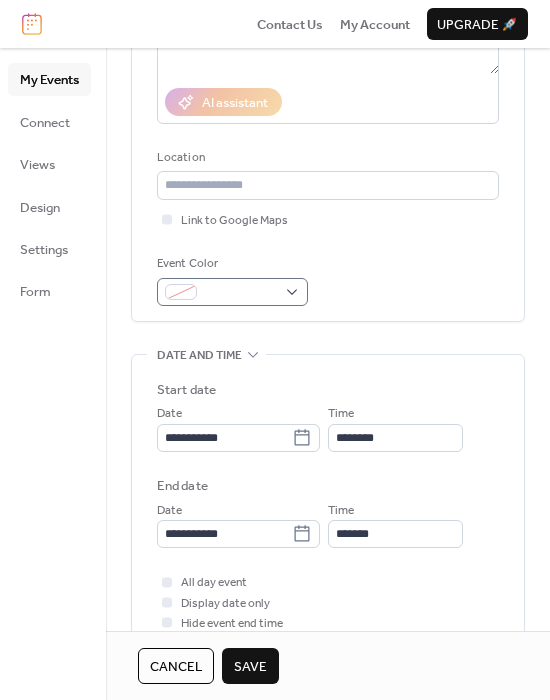 scroll, scrollTop: 235, scrollLeft: 0, axis: vertical 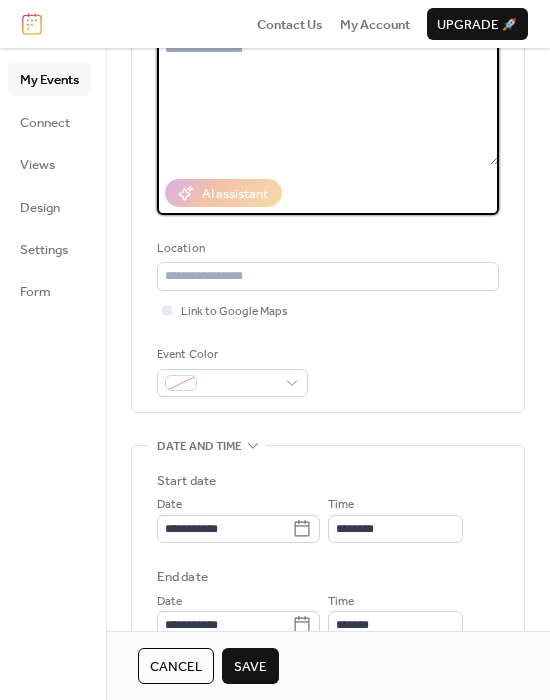 click at bounding box center (328, 100) 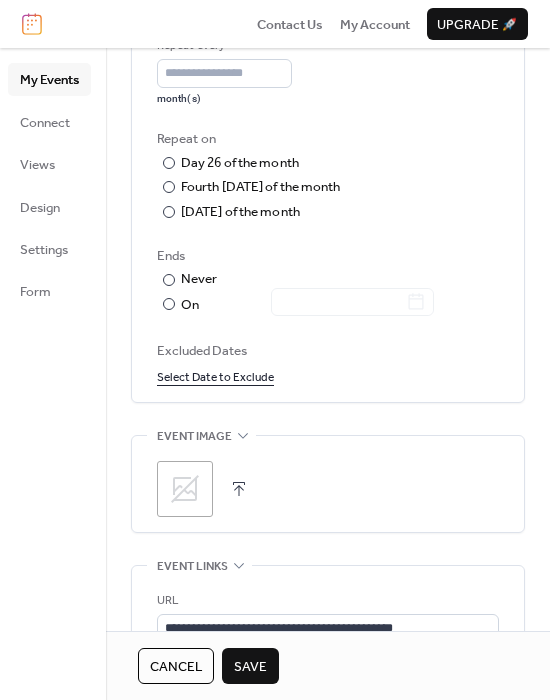 scroll, scrollTop: 1139, scrollLeft: 0, axis: vertical 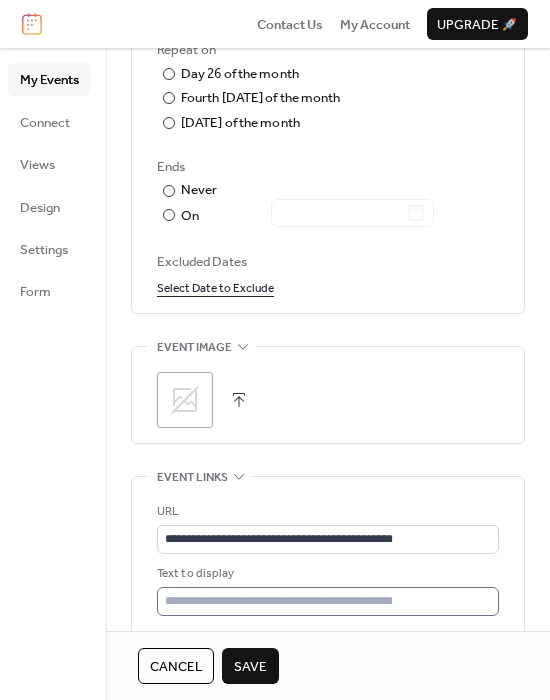 type on "**********" 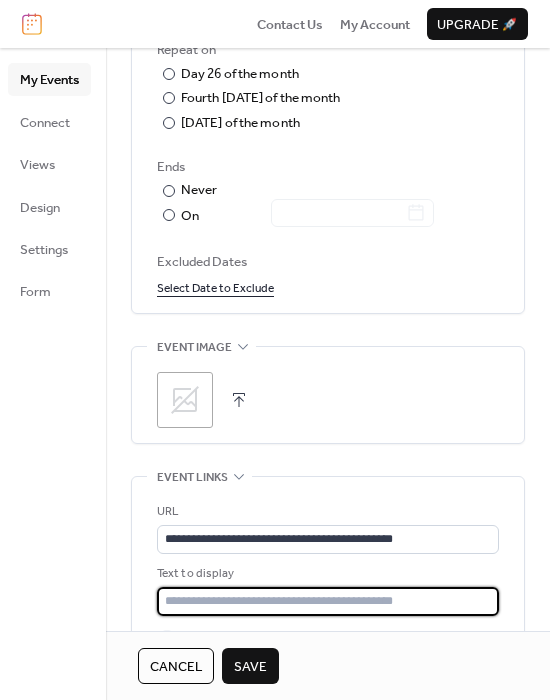 click at bounding box center [328, 601] 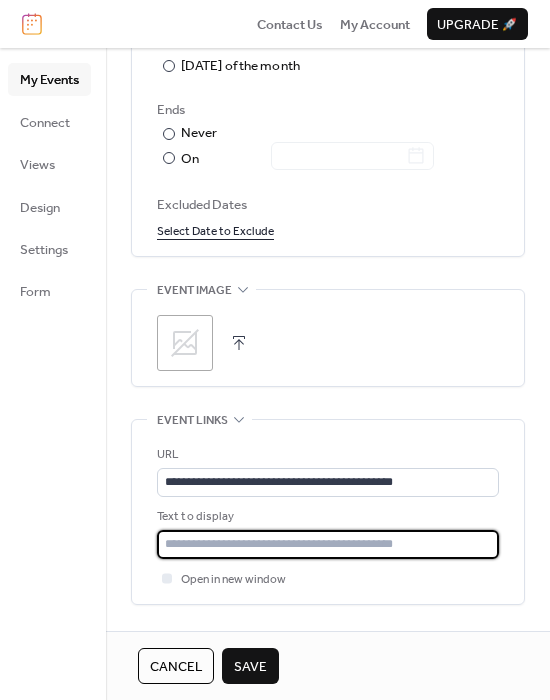 scroll, scrollTop: 1212, scrollLeft: 0, axis: vertical 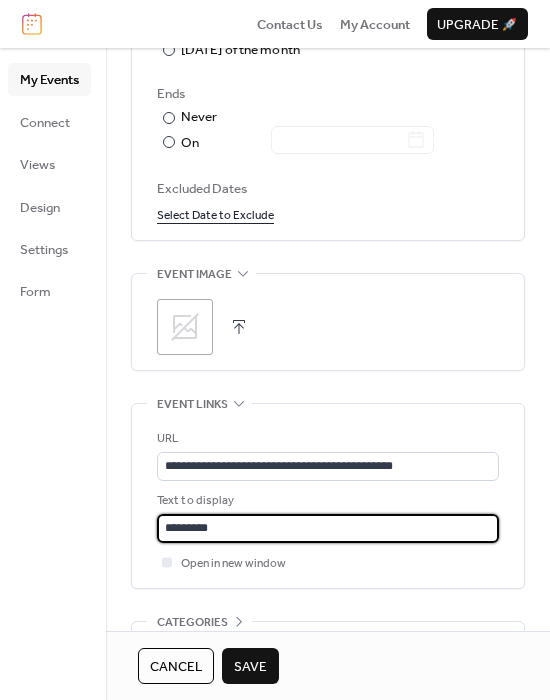 click on "*********" at bounding box center [328, 528] 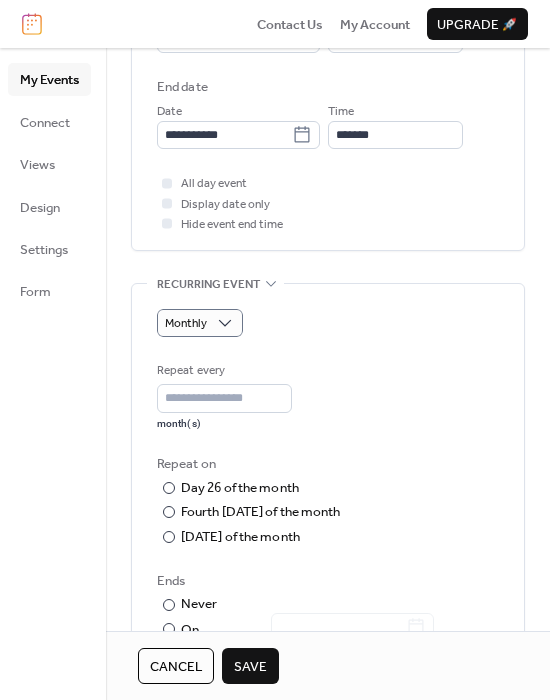 scroll, scrollTop: 726, scrollLeft: 0, axis: vertical 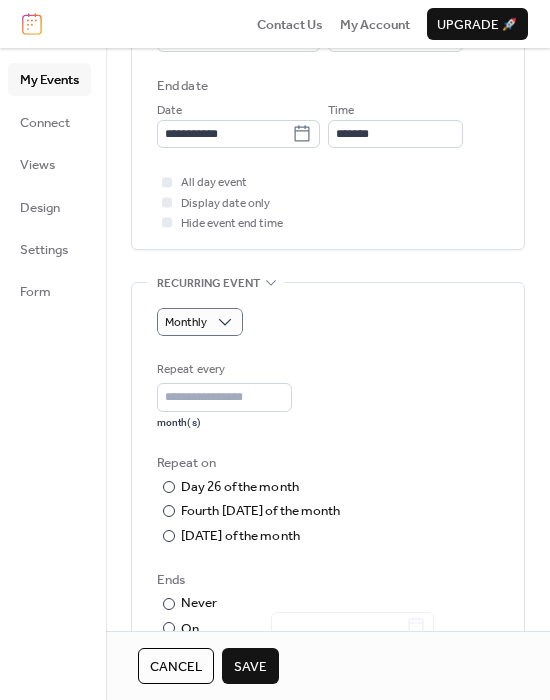 type on "*********" 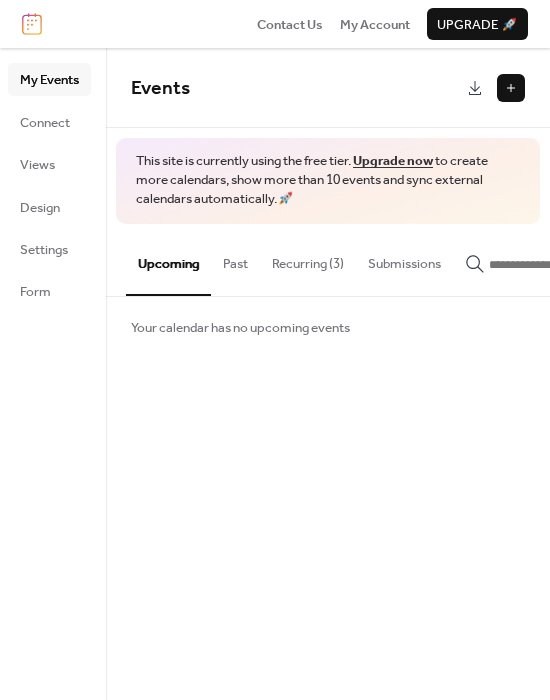 click on "Recurring  (3)" at bounding box center [308, 259] 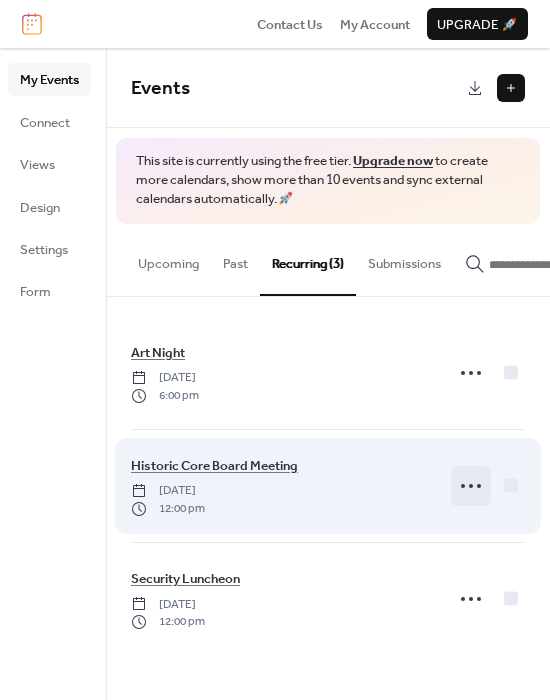 click 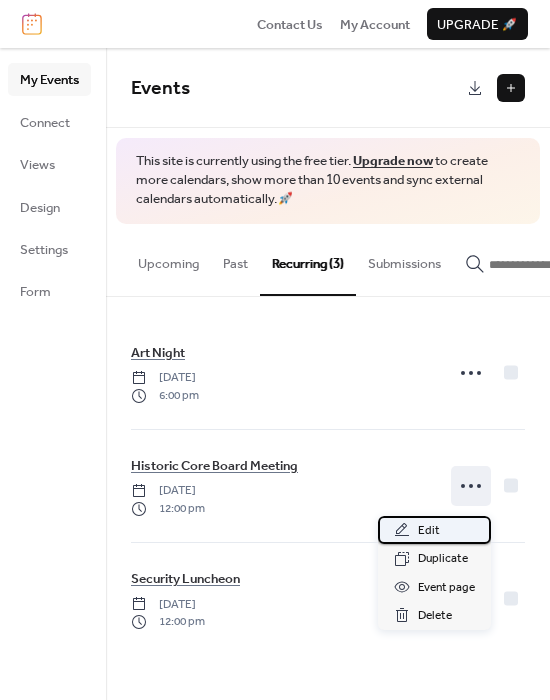 click on "Edit" at bounding box center (434, 530) 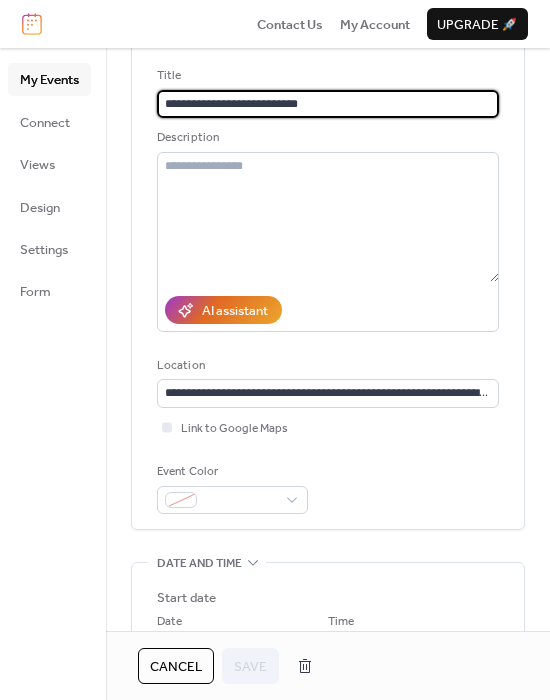 scroll, scrollTop: 0, scrollLeft: 0, axis: both 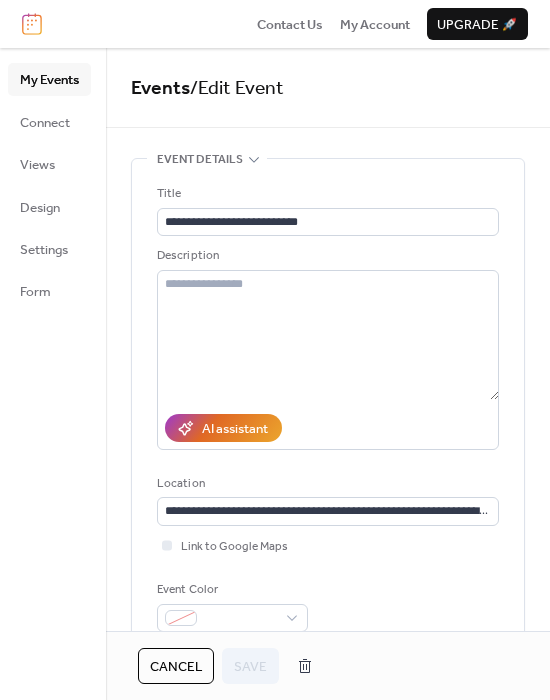 click on "Cancel" at bounding box center [176, 667] 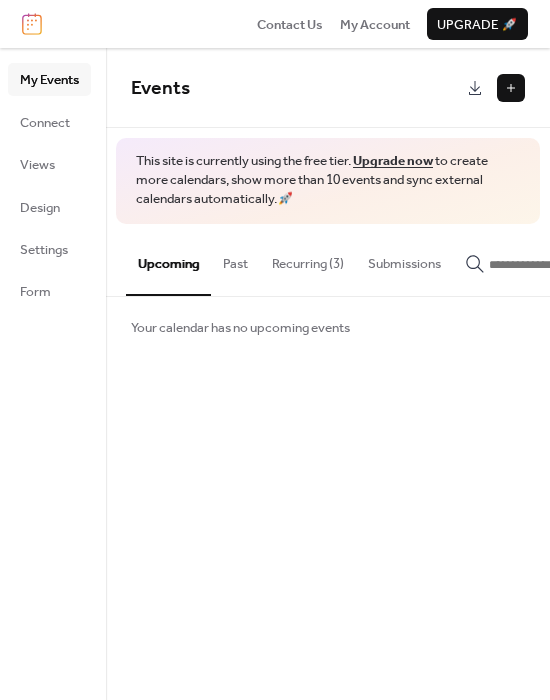click on "Recurring  (3)" at bounding box center (308, 259) 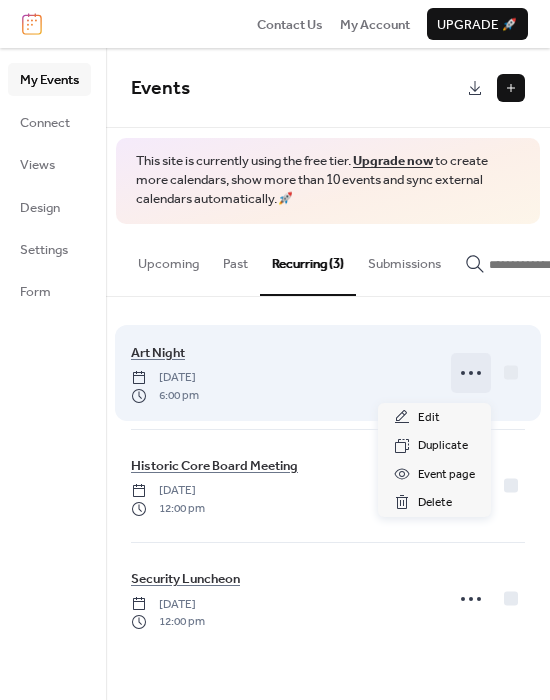 click 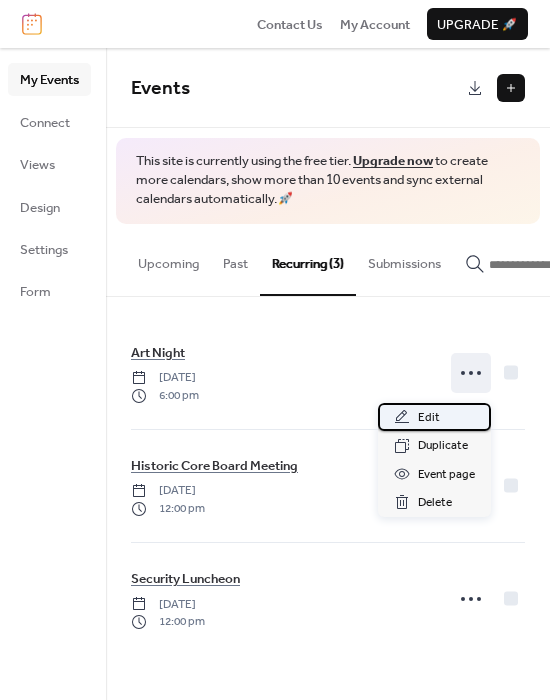 click on "Edit" at bounding box center [429, 418] 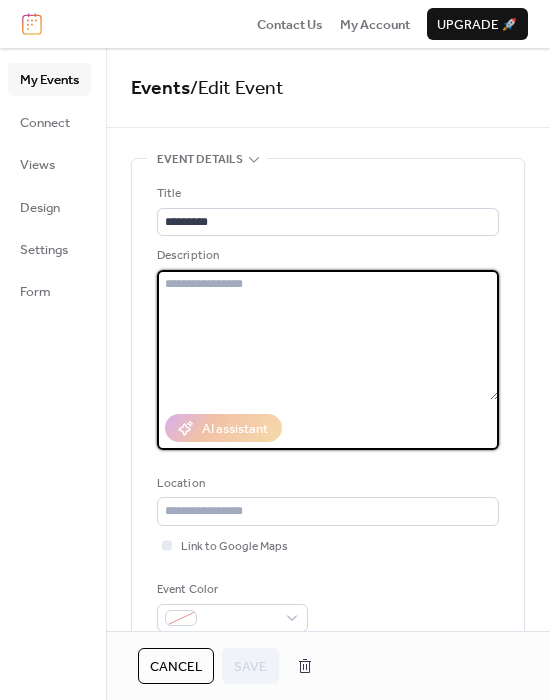 click at bounding box center [328, 335] 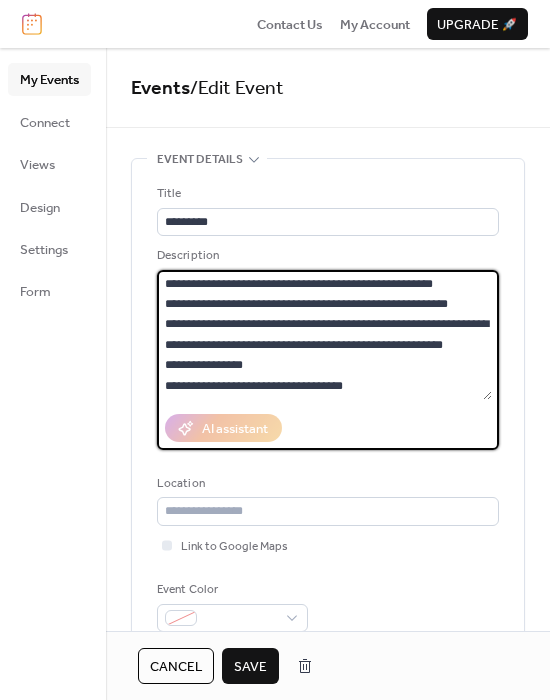 scroll, scrollTop: 0, scrollLeft: 0, axis: both 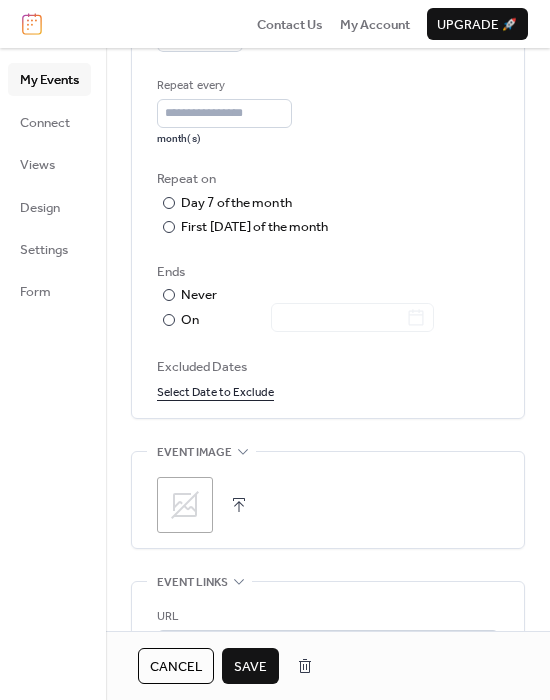 type on "**********" 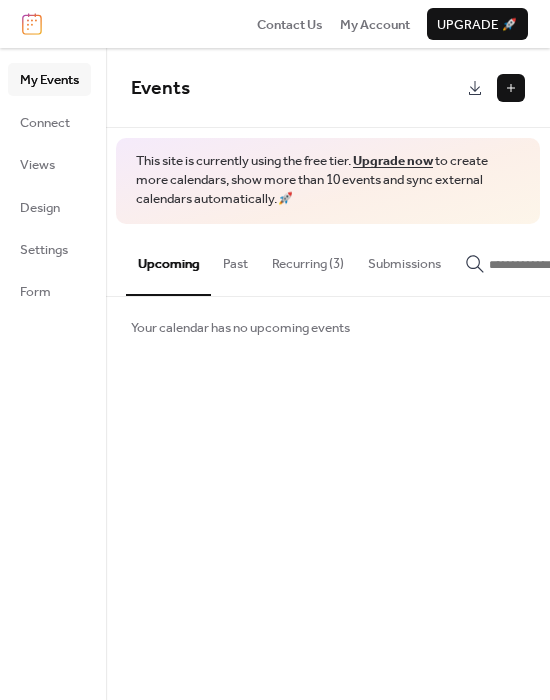 click on "Recurring  (3)" at bounding box center [308, 259] 